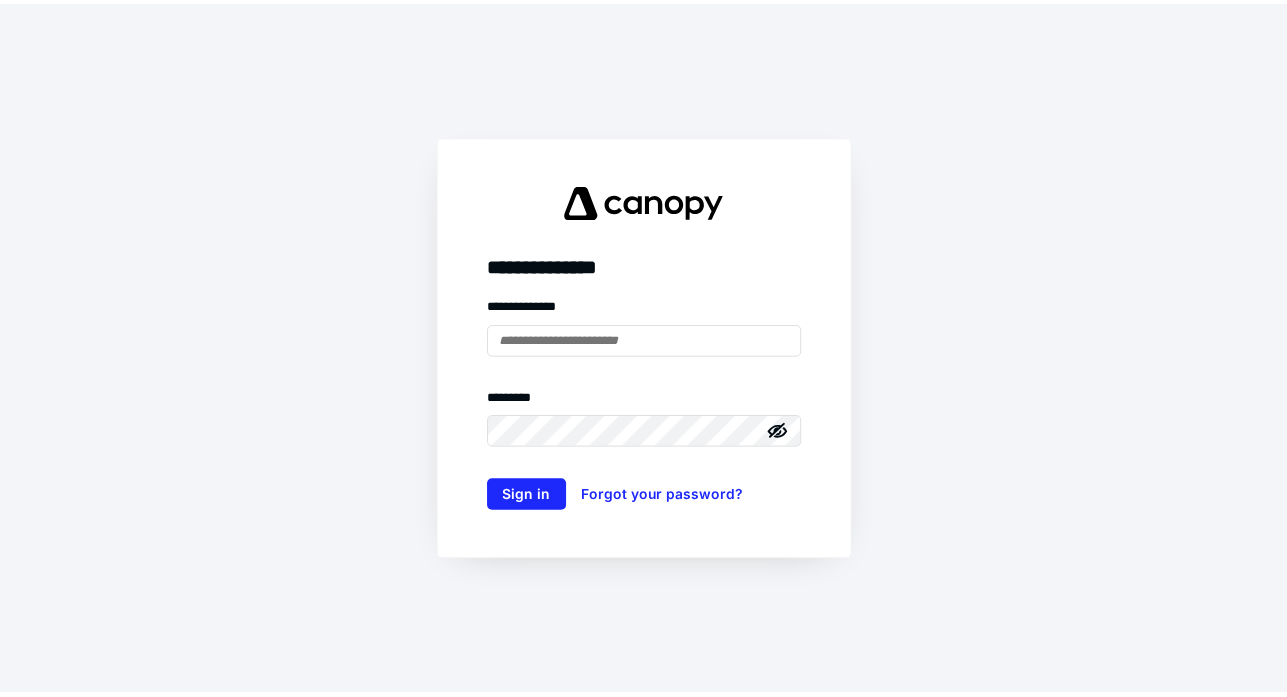 scroll, scrollTop: 0, scrollLeft: 0, axis: both 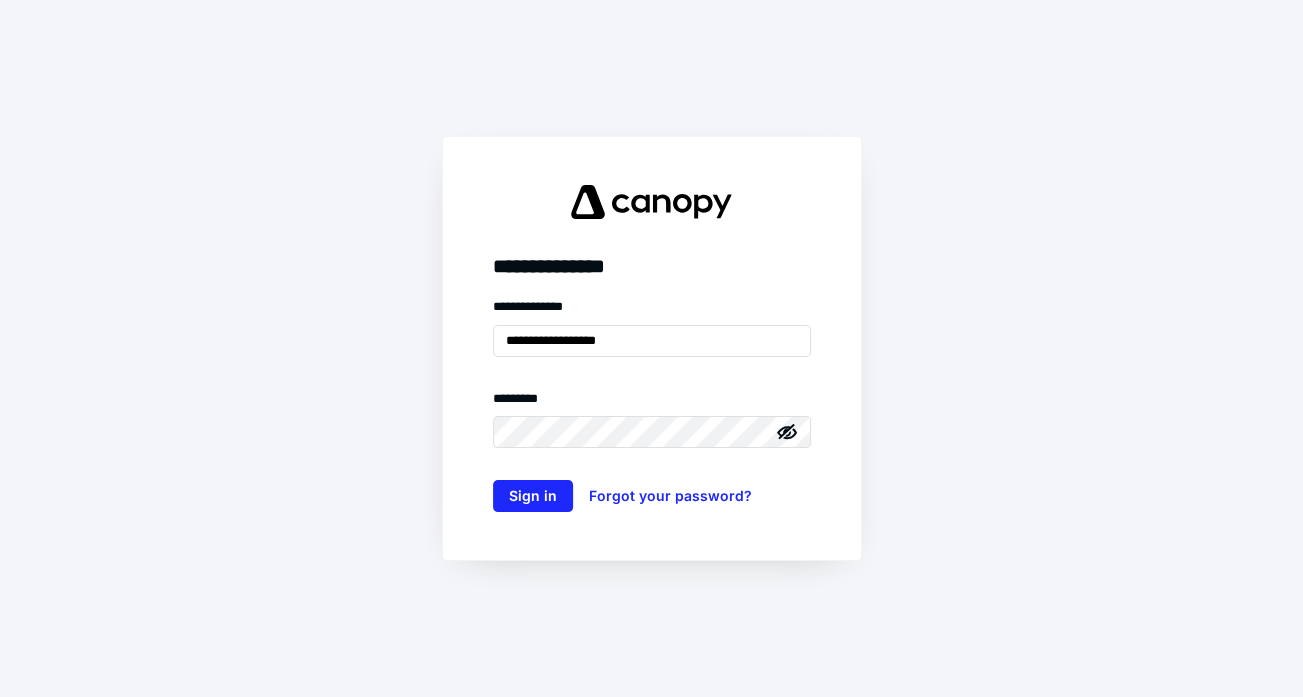 type on "**********" 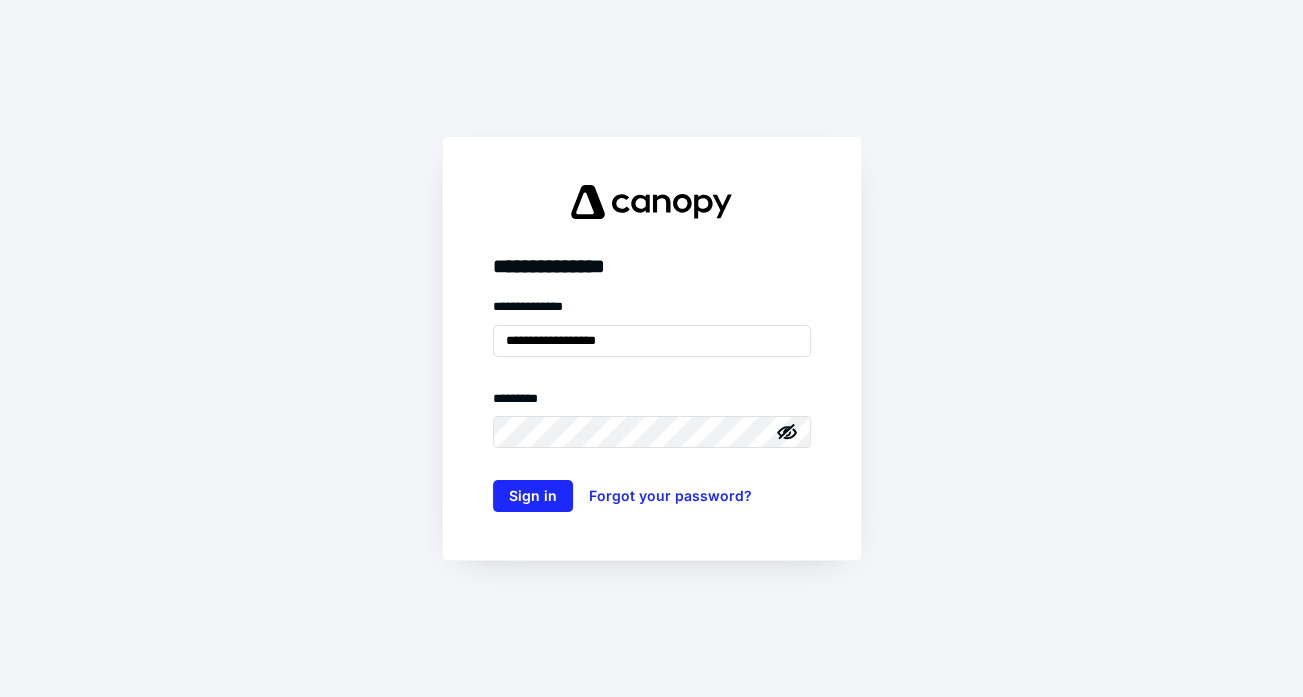 click 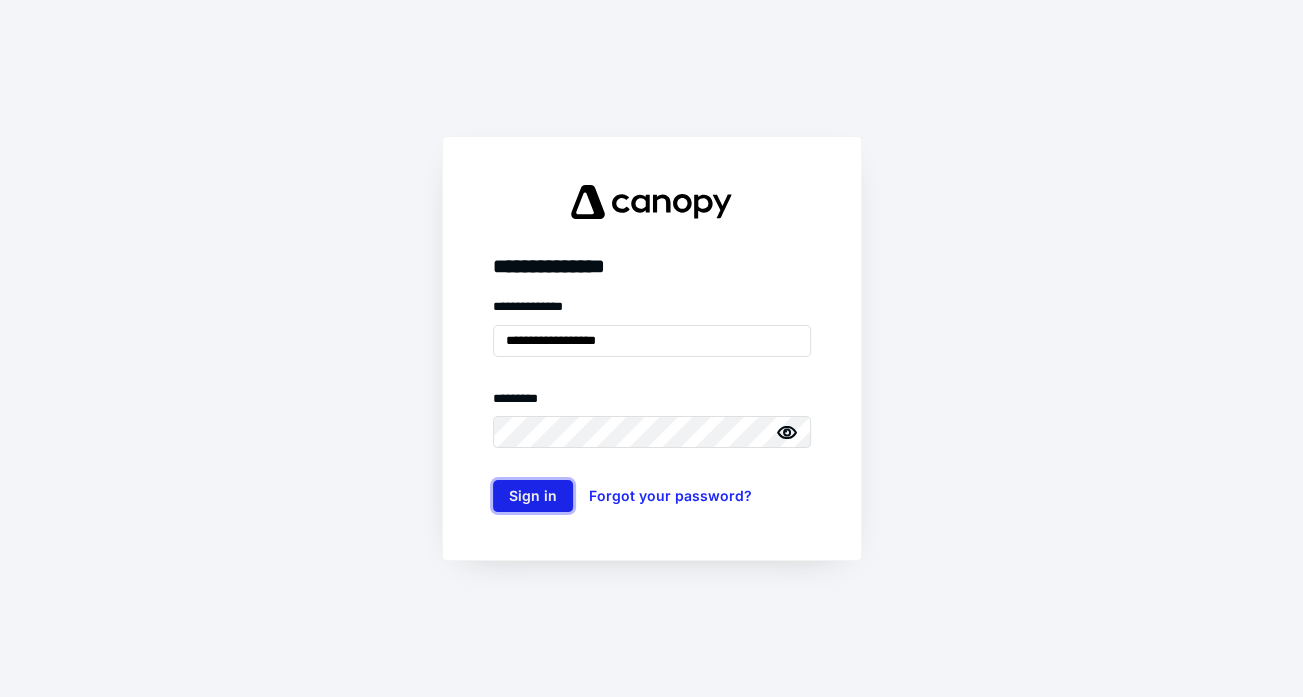 click on "Sign in" at bounding box center (533, 496) 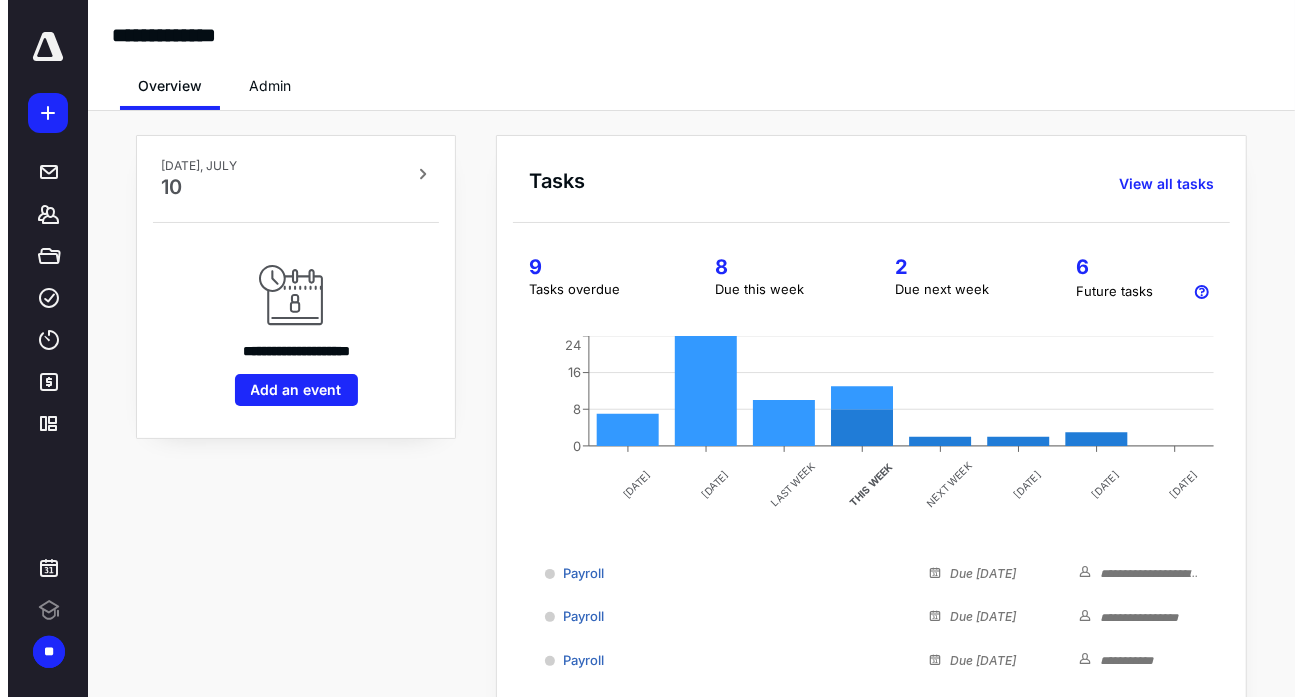 scroll, scrollTop: 0, scrollLeft: 0, axis: both 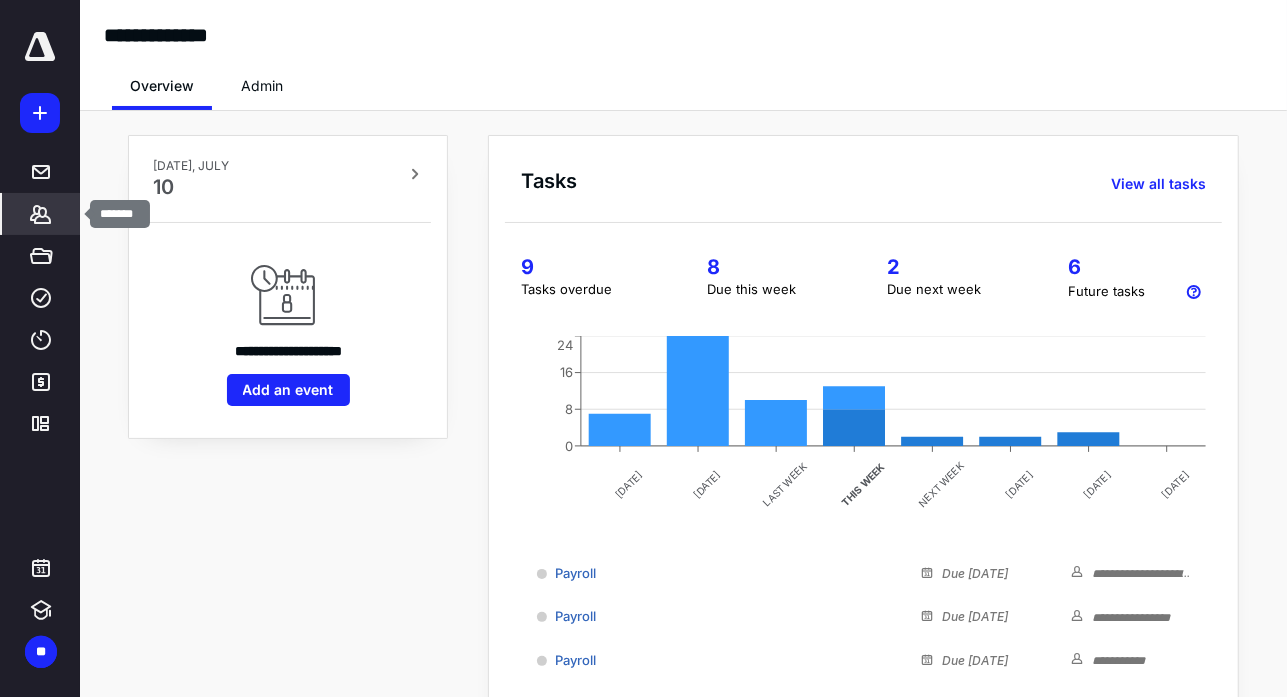 click 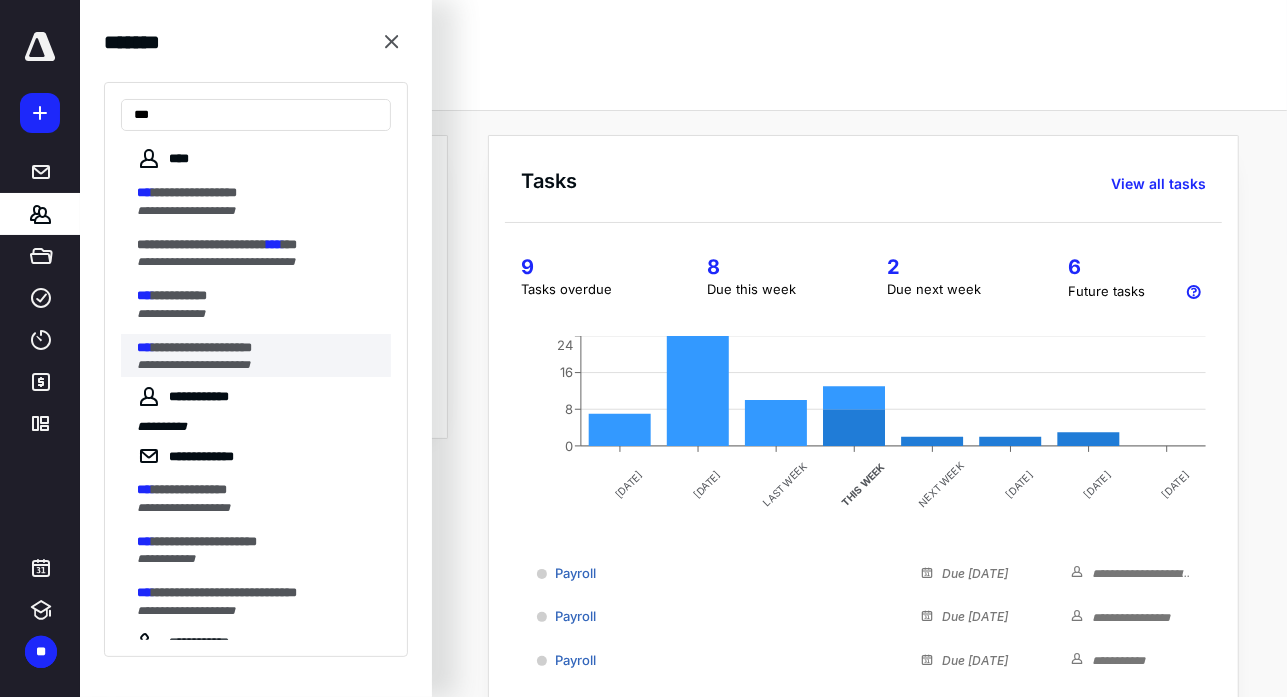 type on "***" 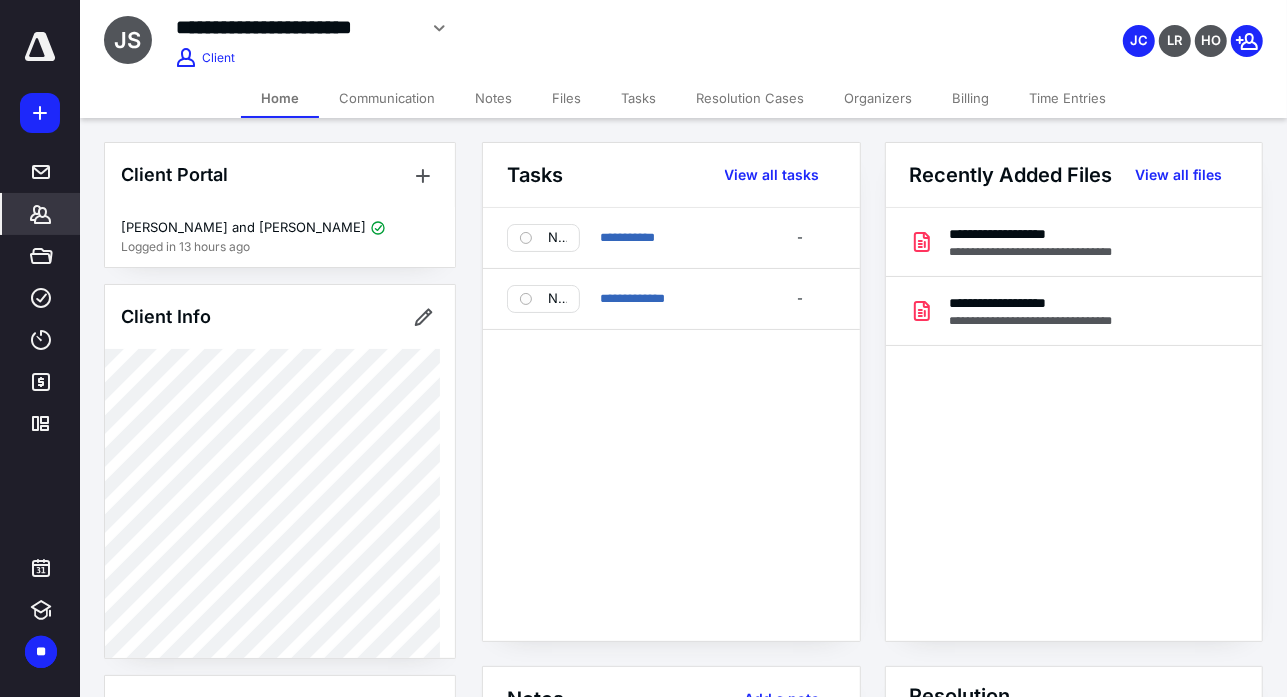 click on "Files" at bounding box center (566, 98) 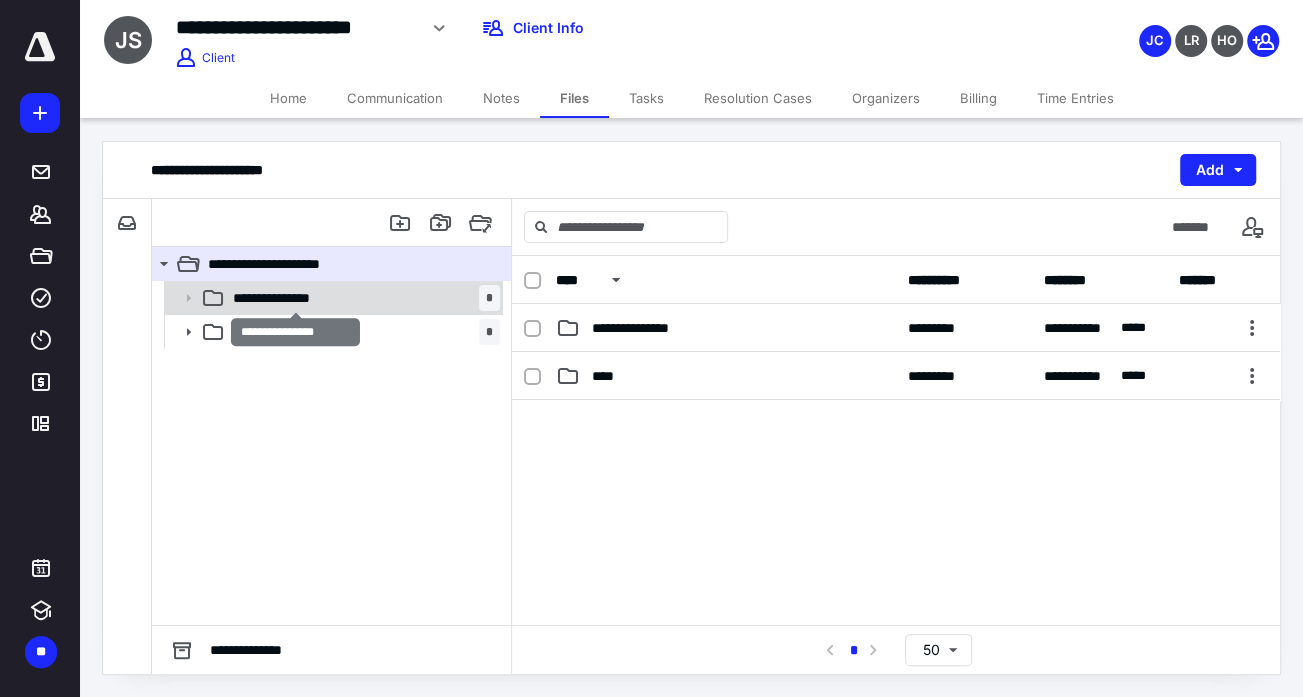 click on "**********" at bounding box center (296, 298) 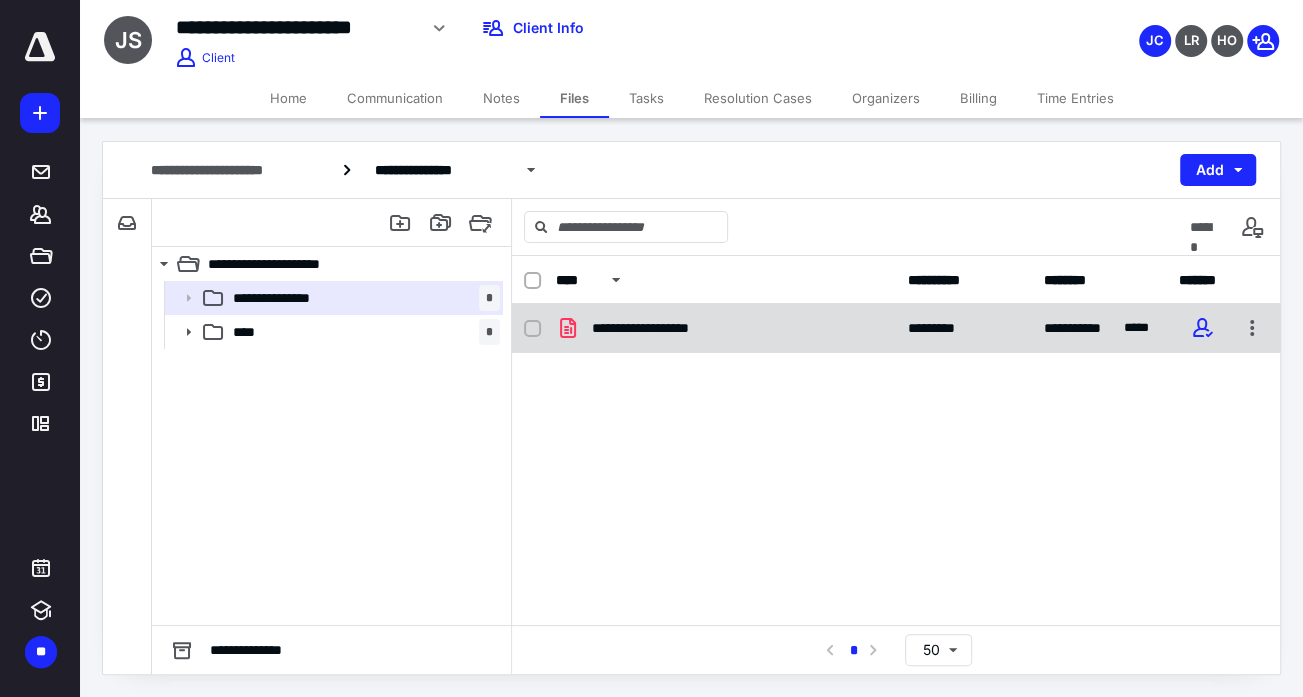 click on "**********" at bounding box center (668, 328) 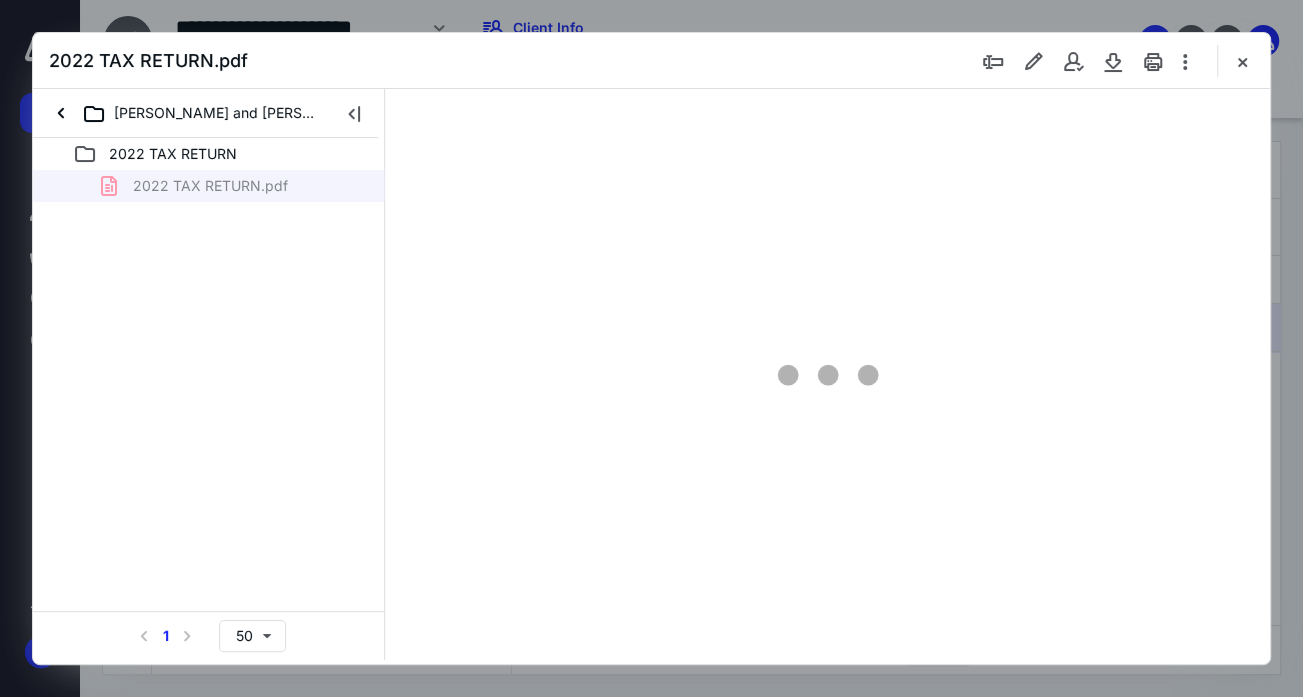 scroll, scrollTop: 0, scrollLeft: 0, axis: both 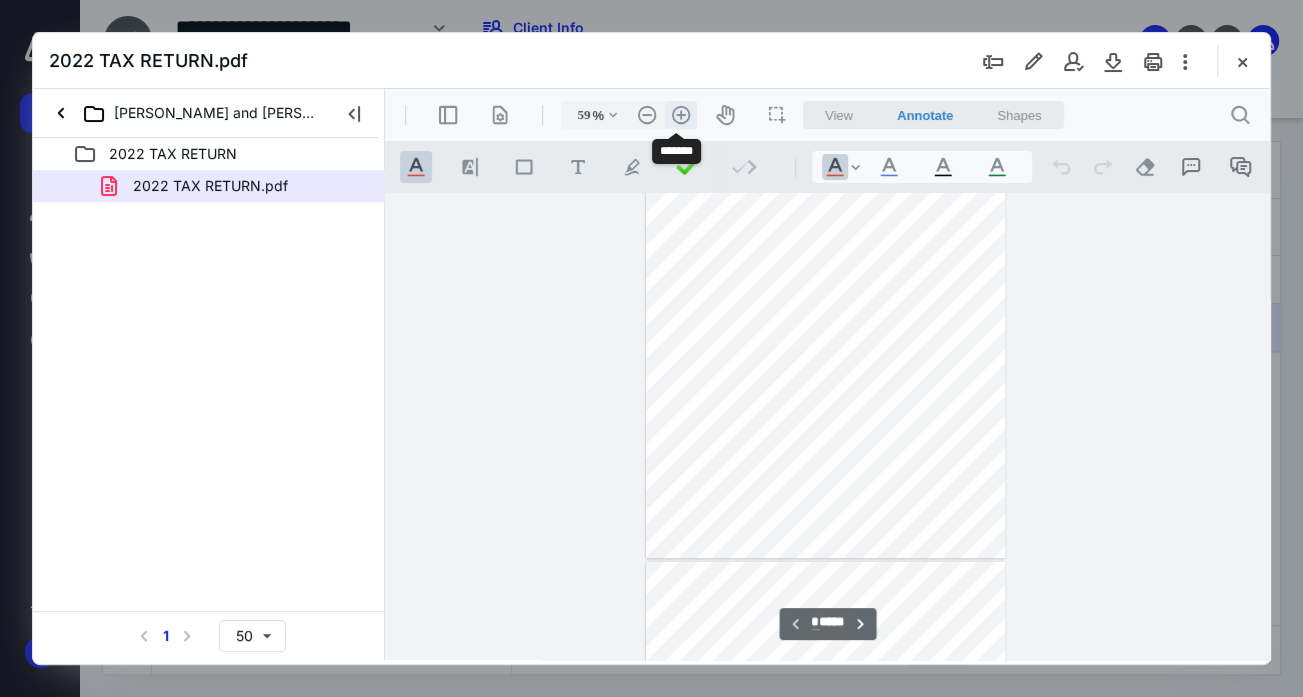 click on ".cls-1{fill:#abb0c4;} icon - header - zoom - in - line" at bounding box center [681, 115] 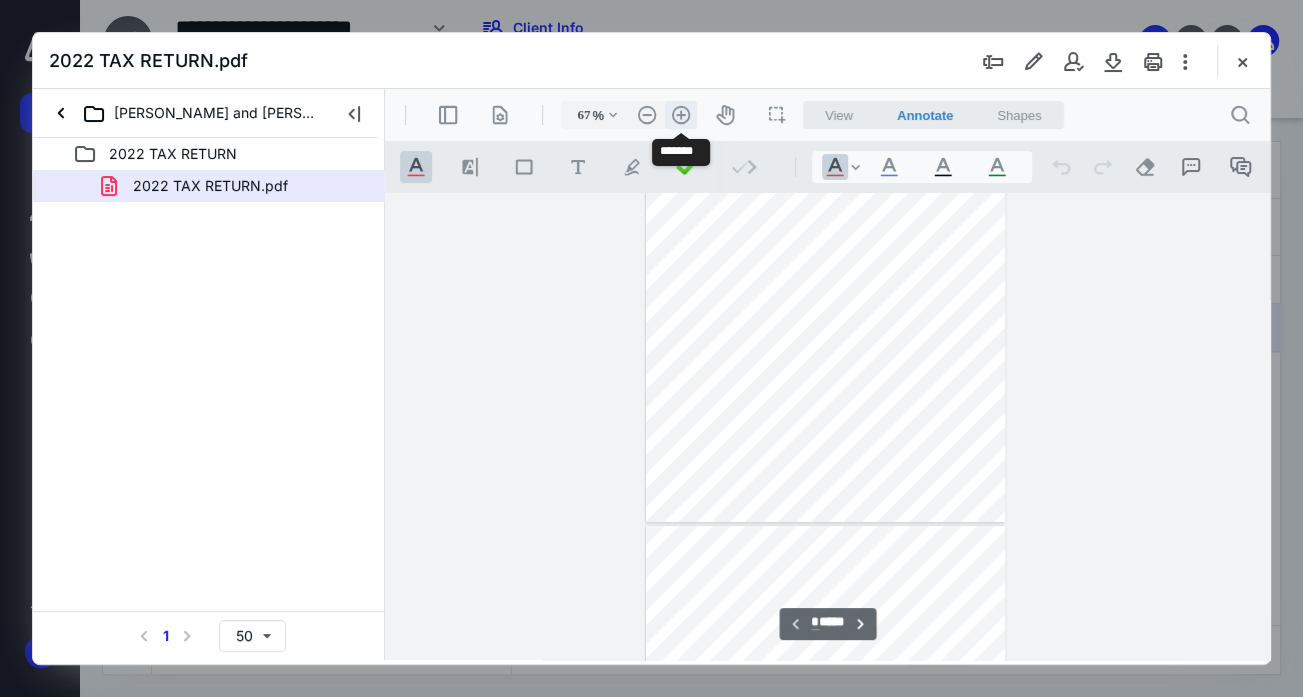 click on ".cls-1{fill:#abb0c4;} icon - header - zoom - in - line" at bounding box center (681, 115) 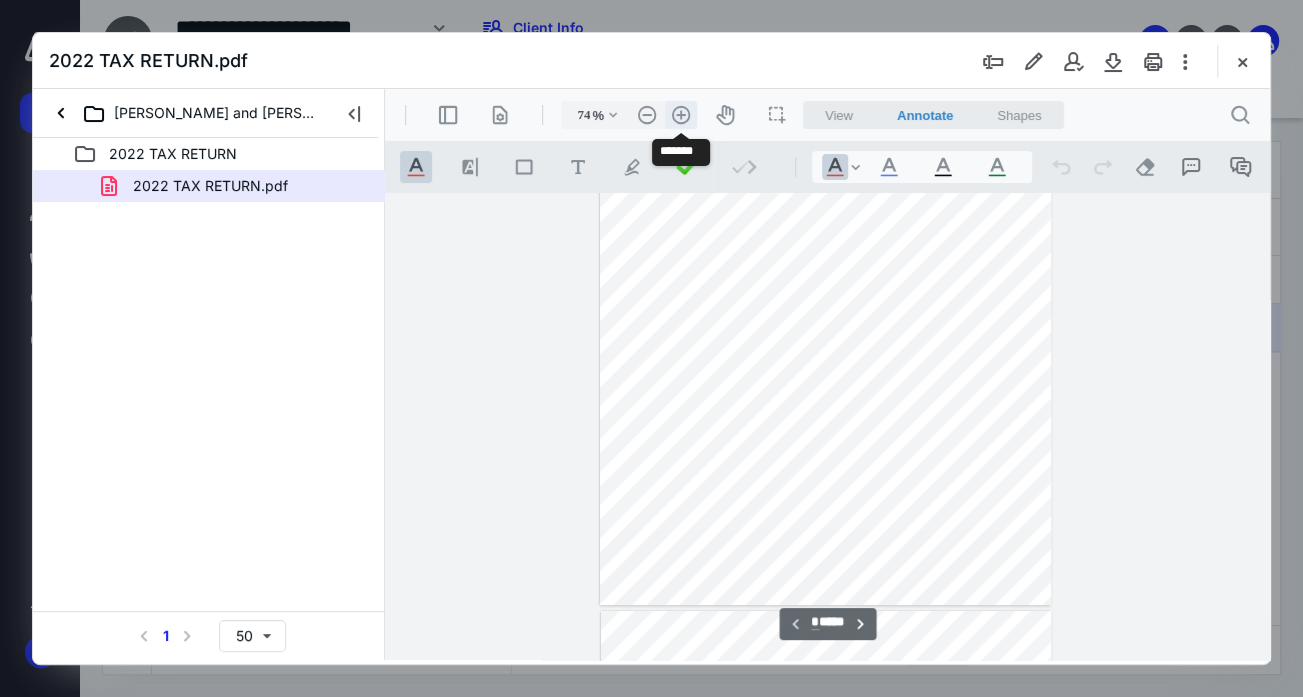 click on ".cls-1{fill:#abb0c4;} icon - header - zoom - in - line" at bounding box center (681, 115) 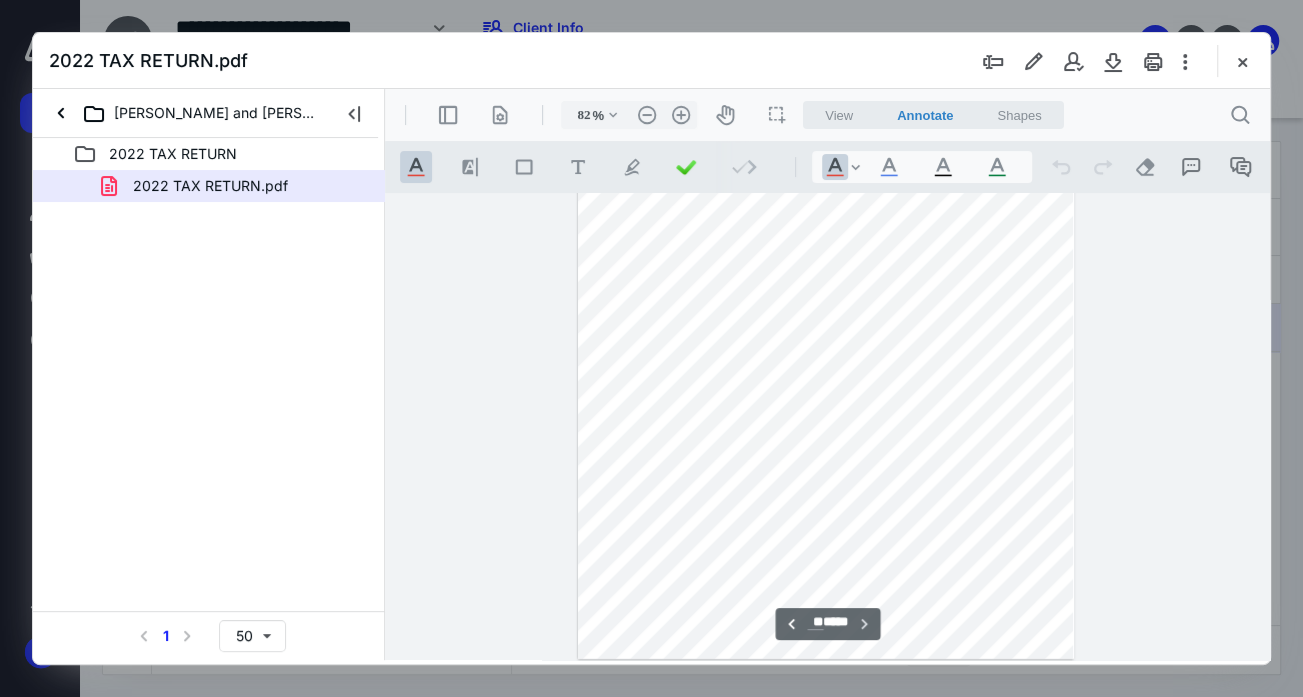 scroll, scrollTop: 11931, scrollLeft: 0, axis: vertical 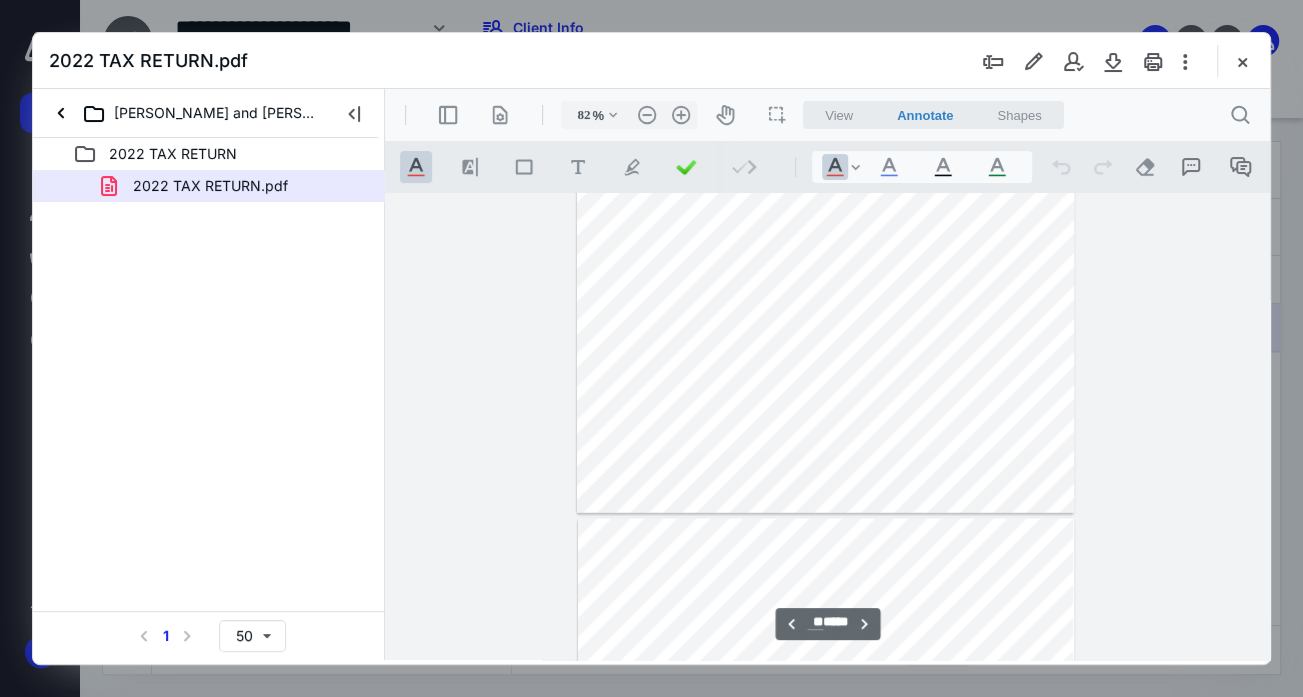 type on "**" 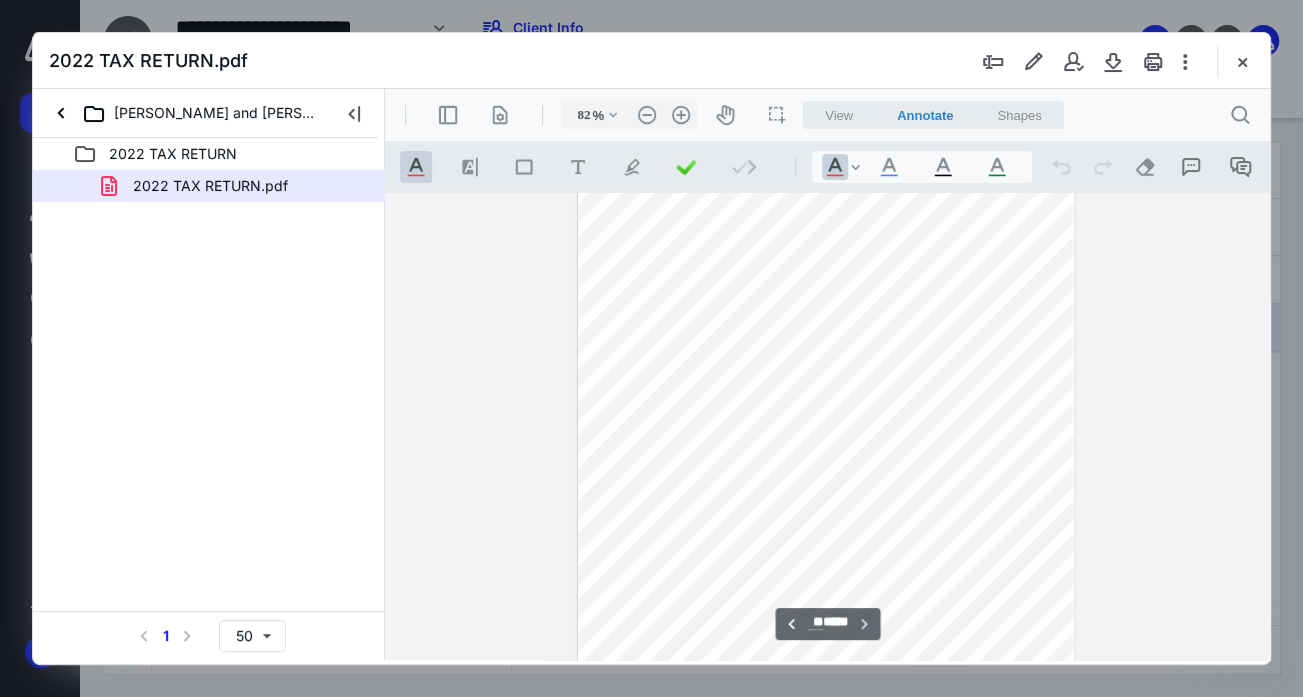 scroll, scrollTop: 12431, scrollLeft: 0, axis: vertical 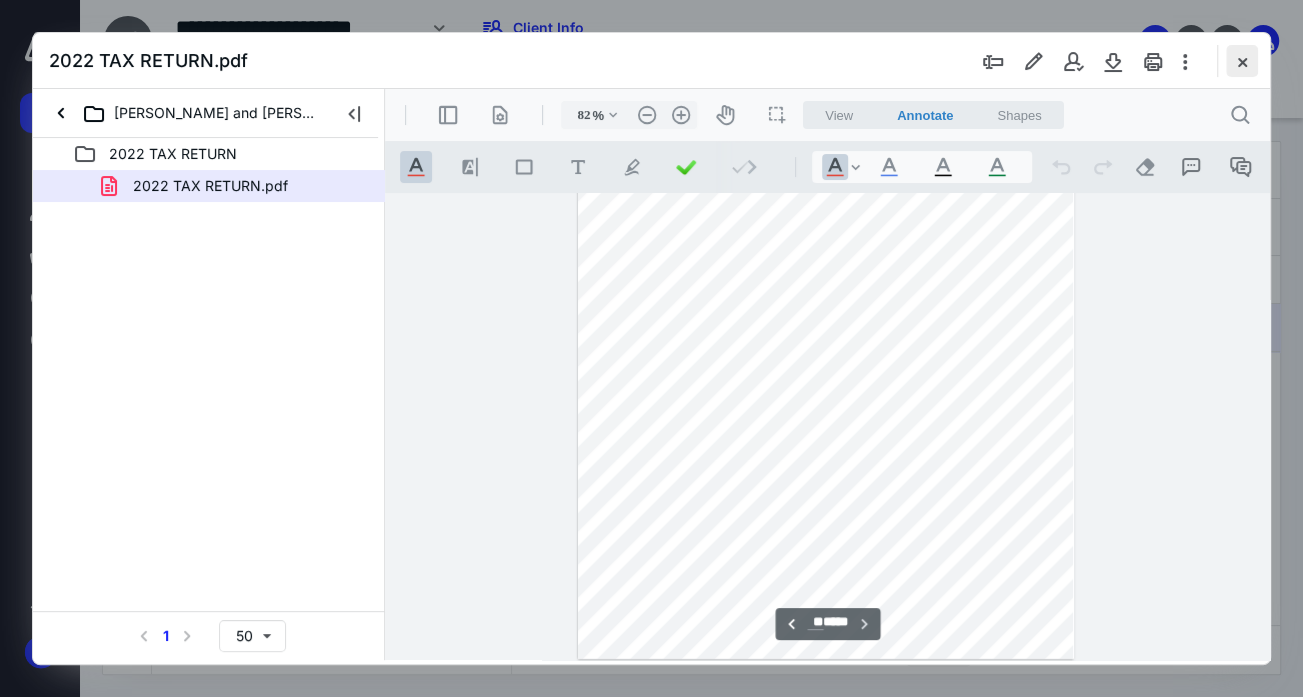 click at bounding box center (1242, 61) 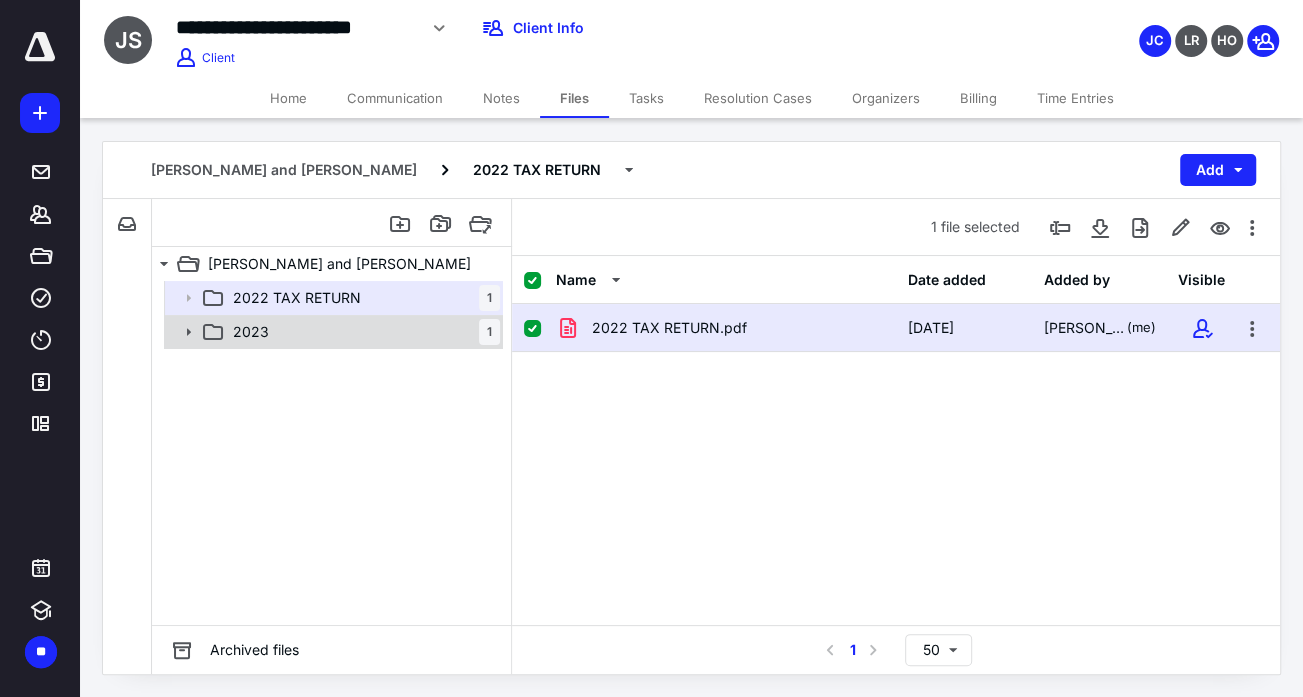 click on "2023 1" at bounding box center [362, 332] 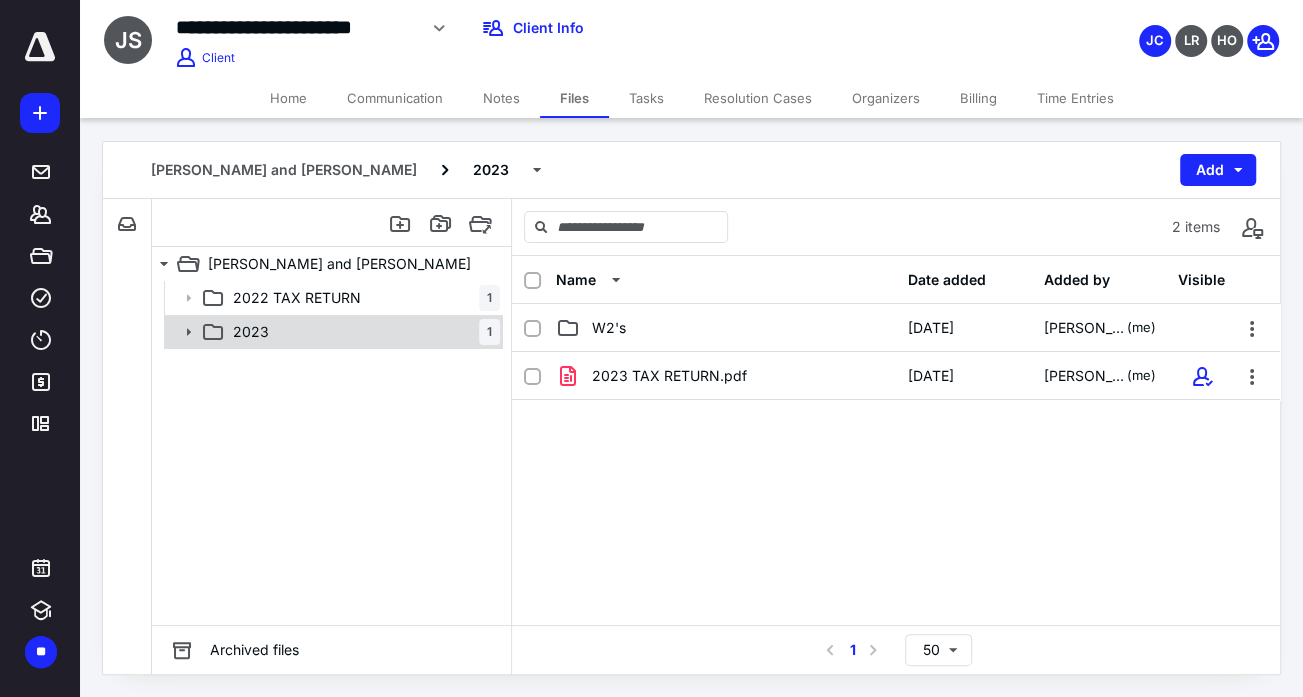 click on "2023 1" at bounding box center [362, 332] 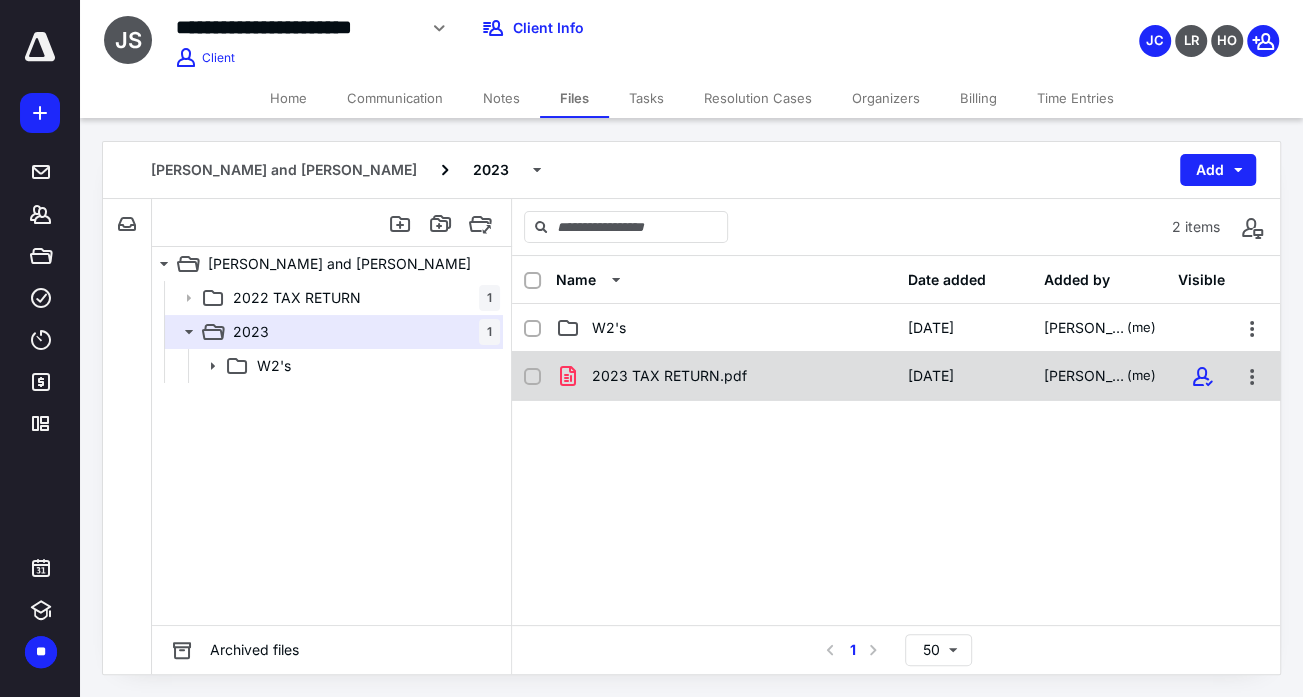 click on "2023 TAX RETURN.pdf" at bounding box center (669, 376) 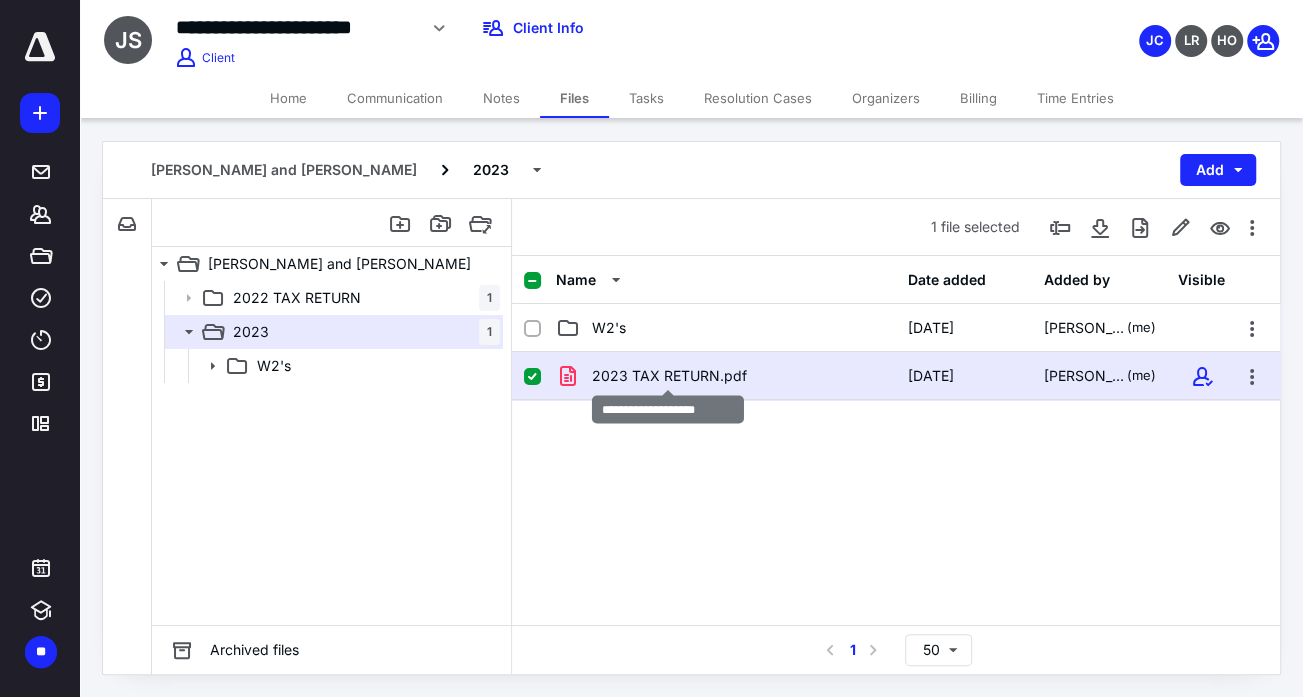 click on "2023 TAX RETURN.pdf" at bounding box center [669, 376] 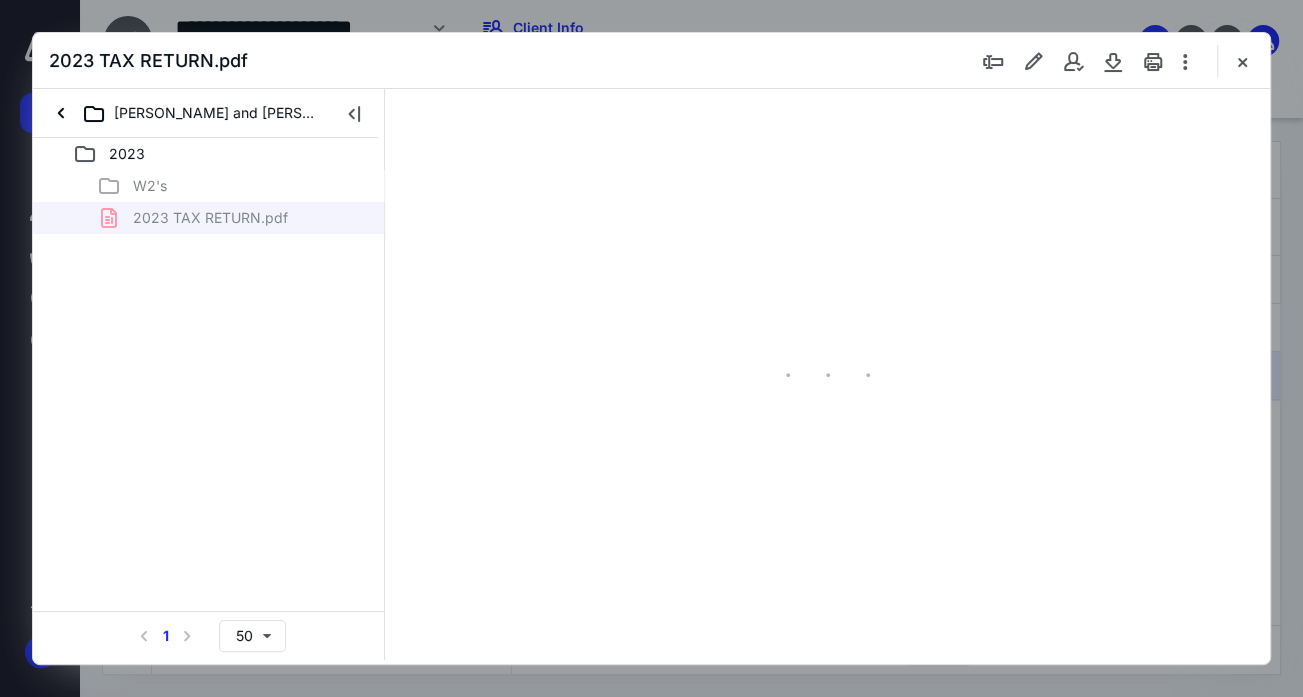 scroll, scrollTop: 0, scrollLeft: 0, axis: both 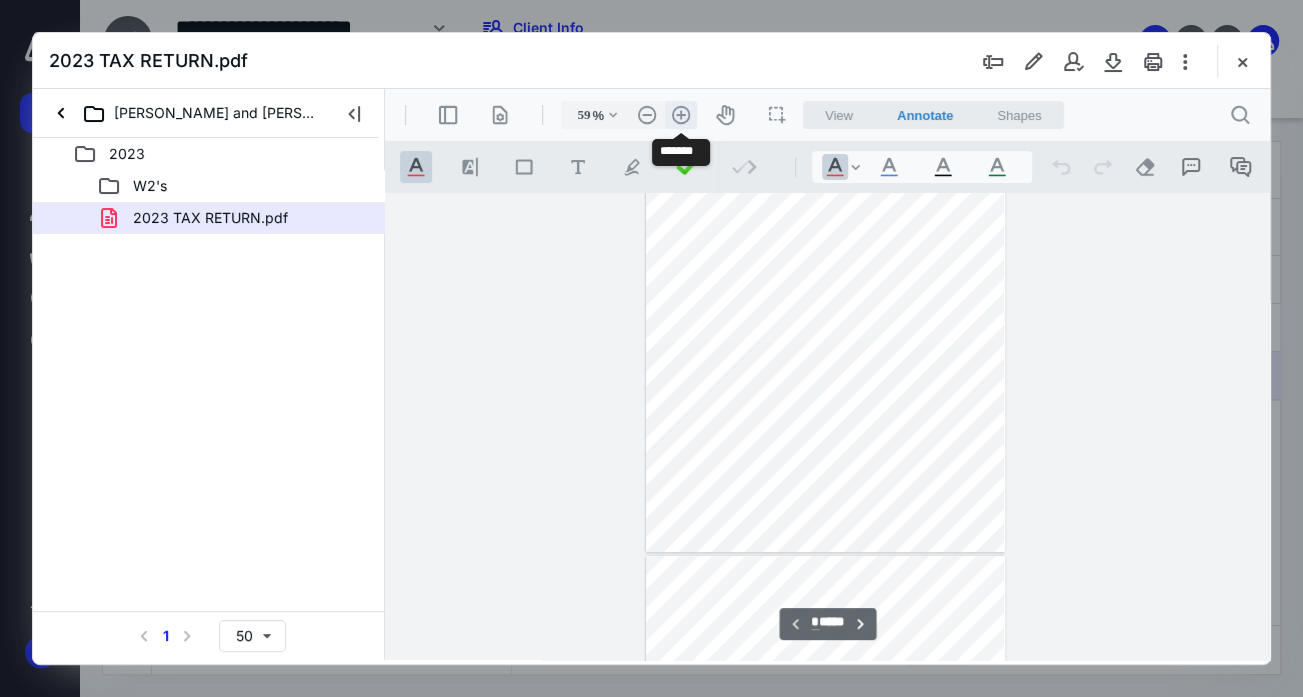 click on ".cls-1{fill:#abb0c4;} icon - header - zoom - in - line" at bounding box center [681, 115] 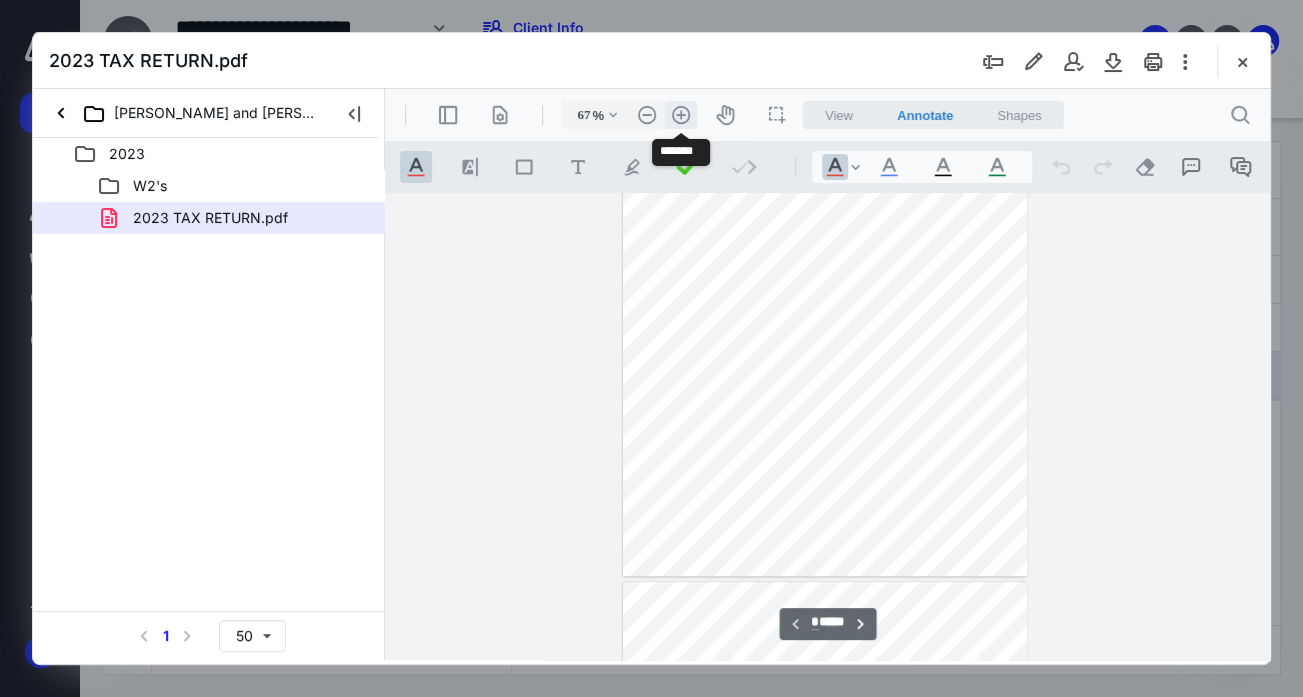 click on ".cls-1{fill:#abb0c4;} icon - header - zoom - in - line" at bounding box center (681, 115) 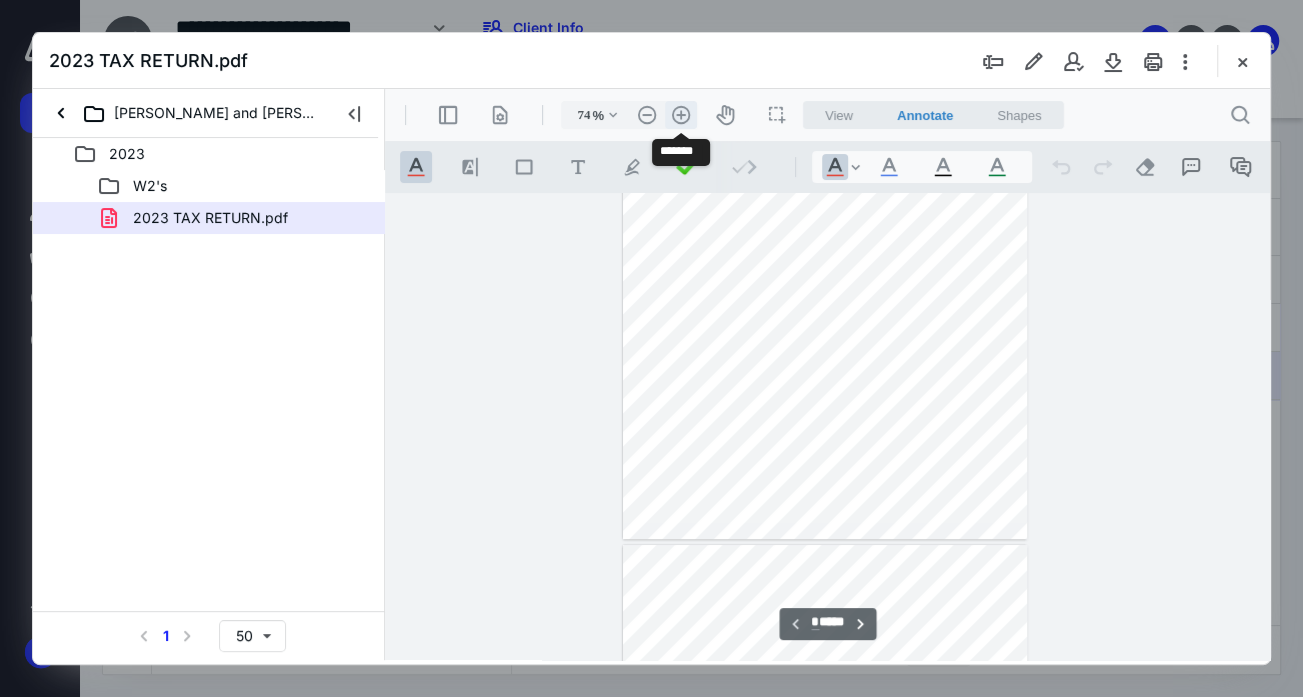 click on ".cls-1{fill:#abb0c4;} icon - header - zoom - in - line" at bounding box center [681, 115] 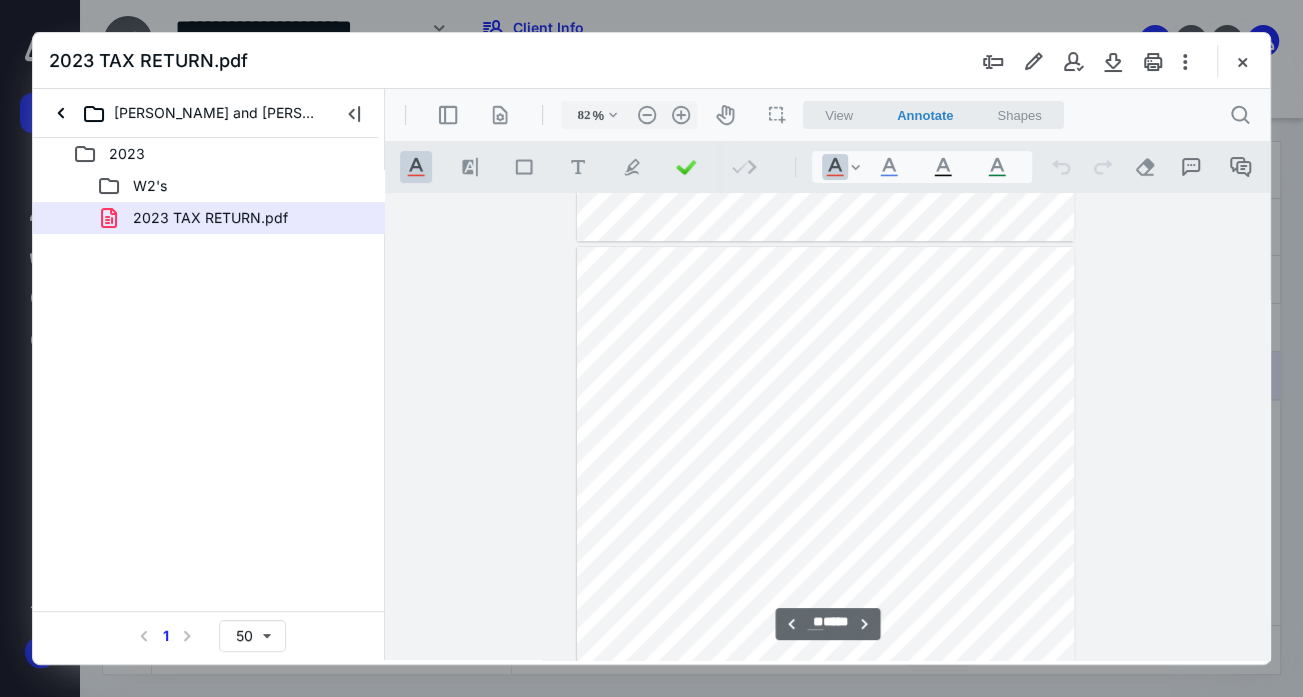 scroll, scrollTop: 14815, scrollLeft: 0, axis: vertical 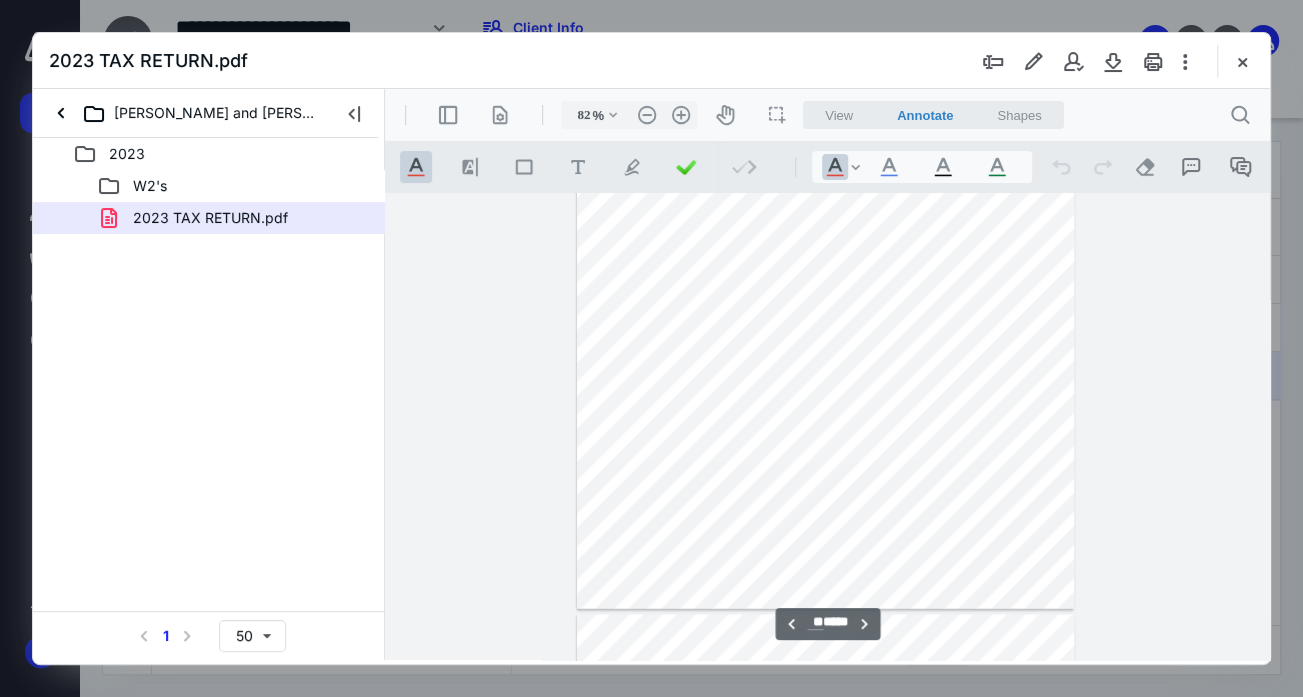 type on "**" 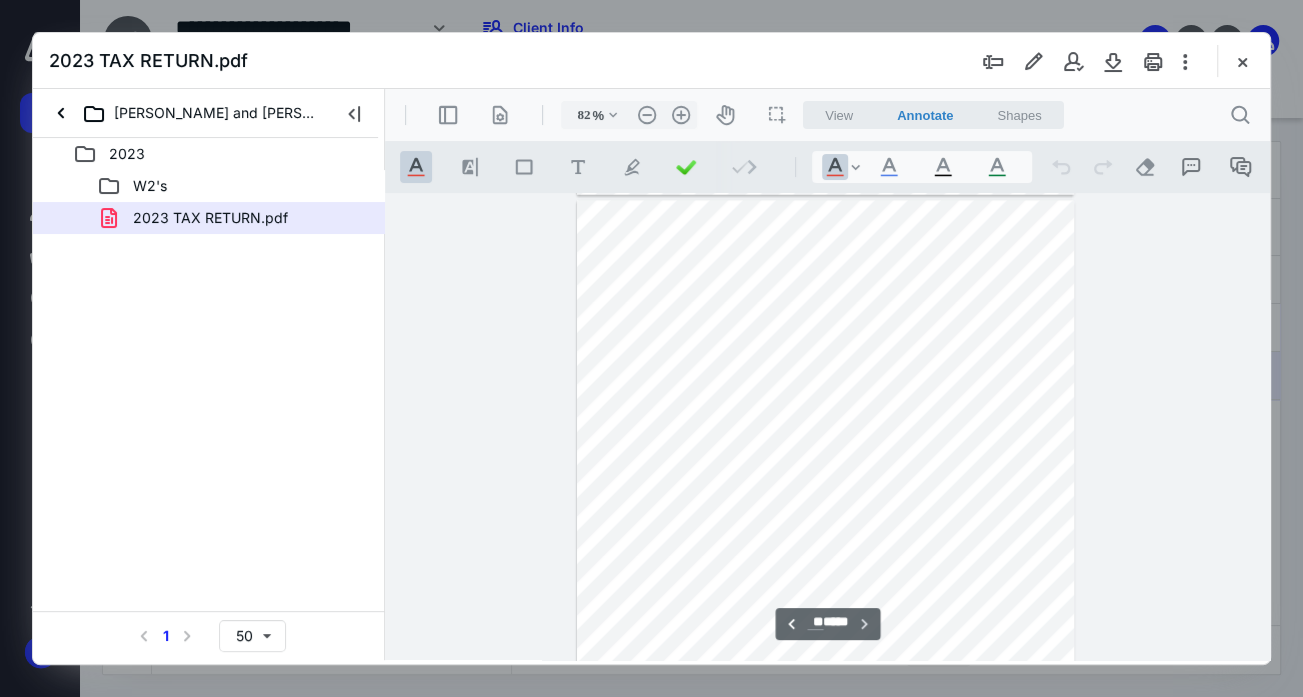 scroll, scrollTop: 16988, scrollLeft: 0, axis: vertical 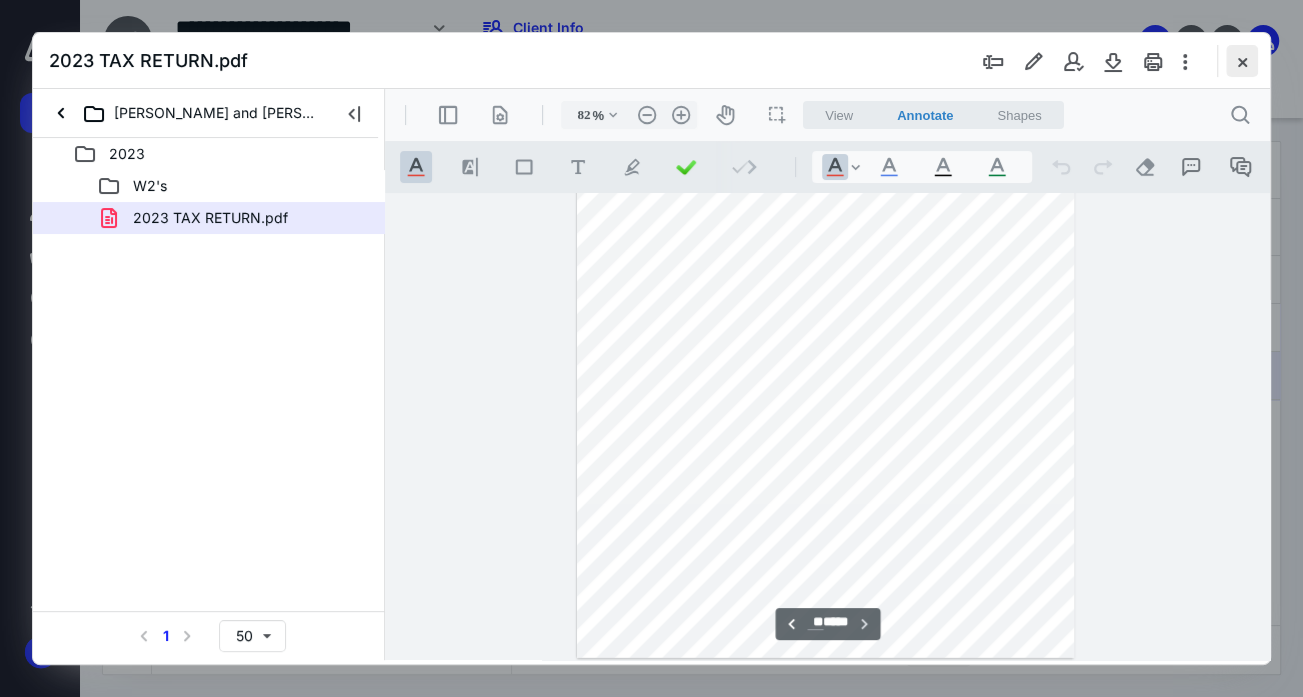 click at bounding box center (1242, 61) 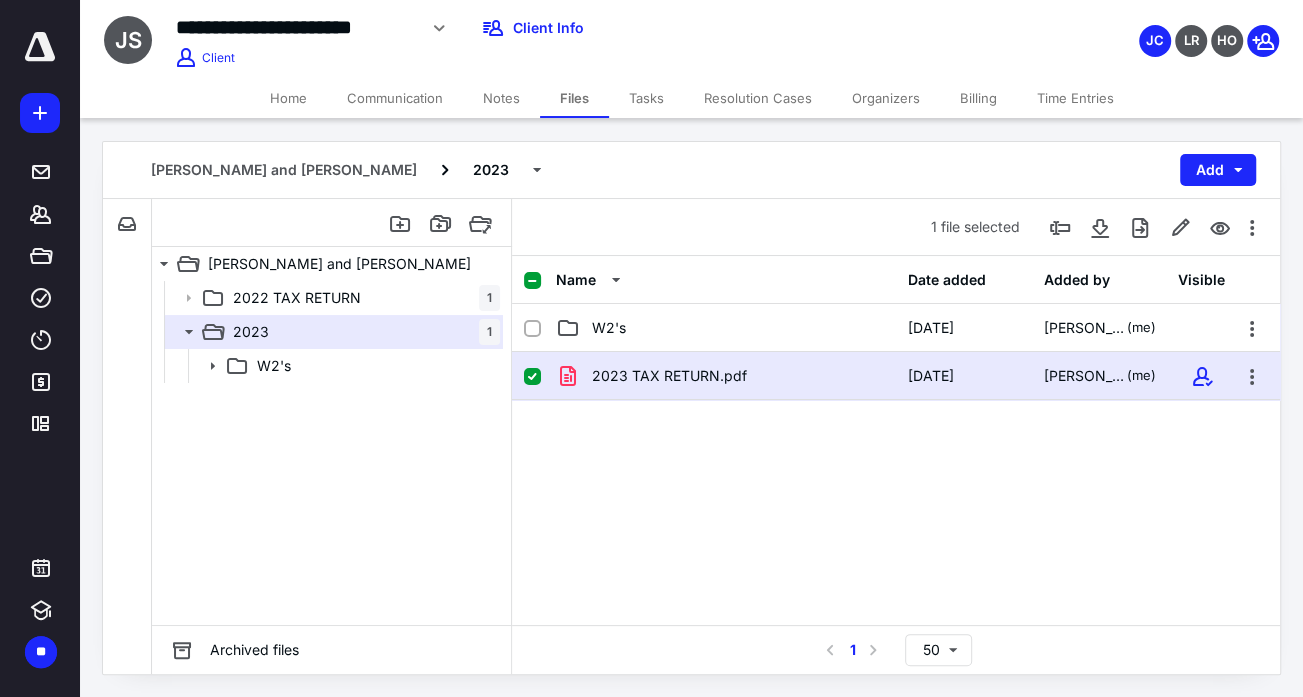 click at bounding box center (40, 47) 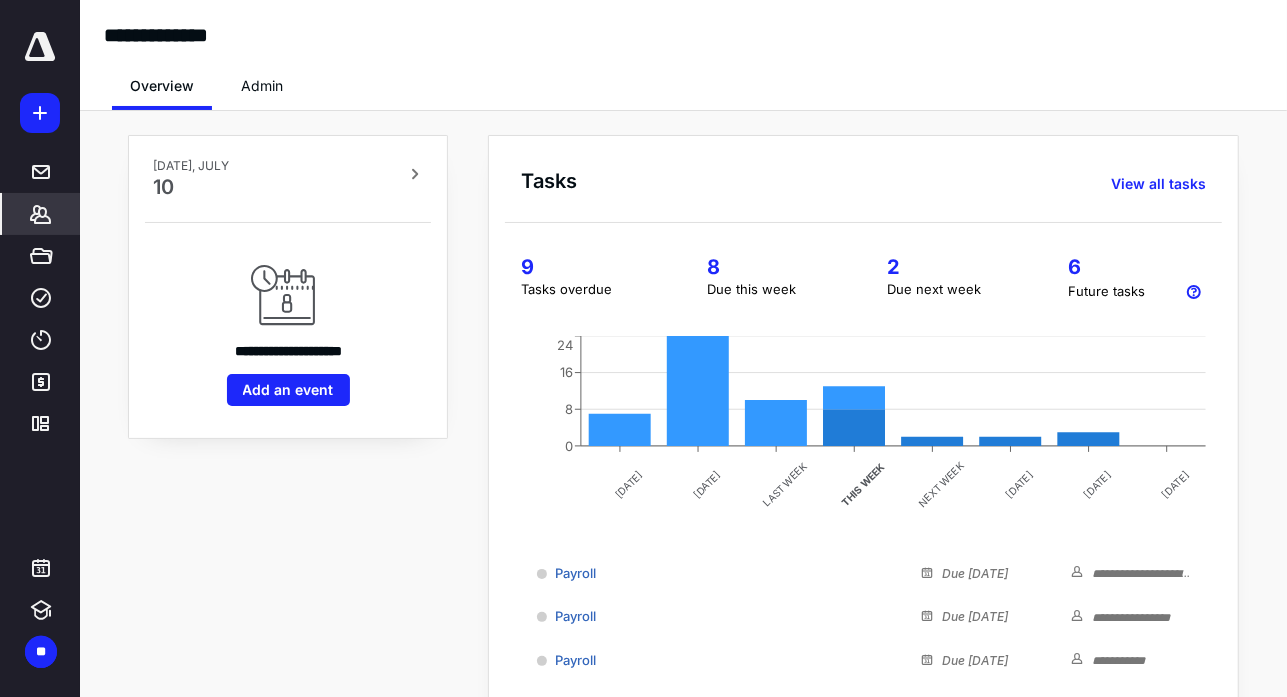 click 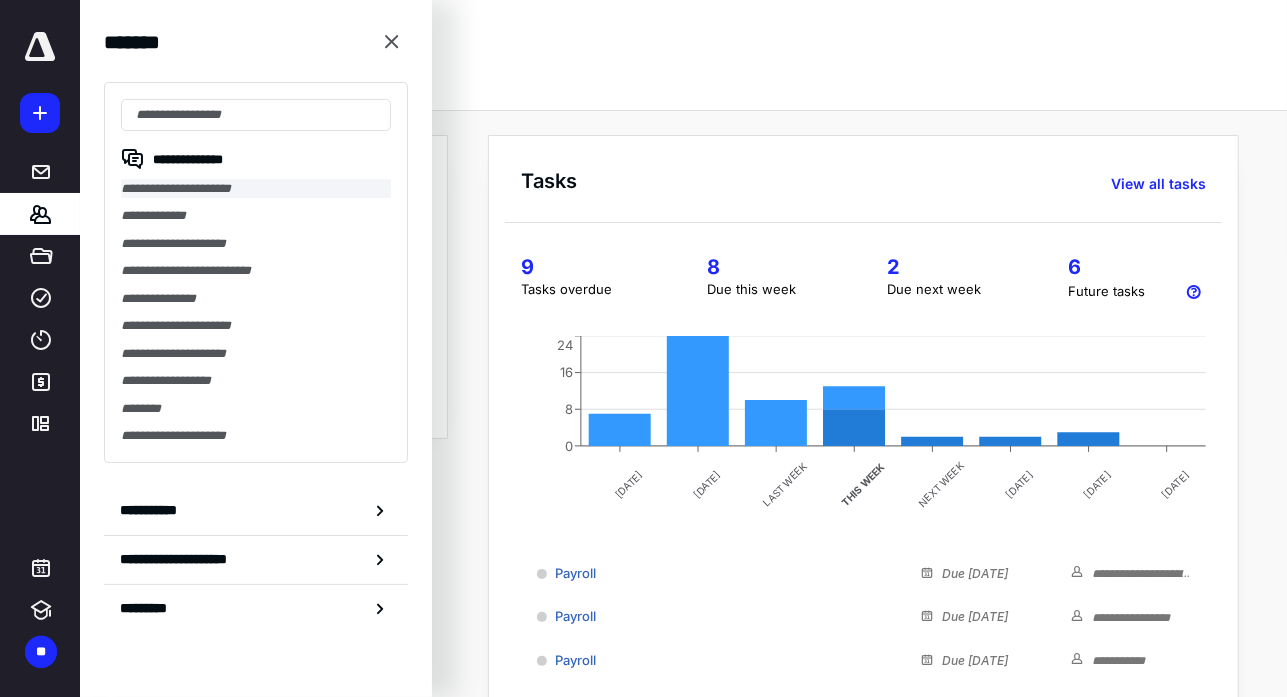 click on "**********" at bounding box center (256, 188) 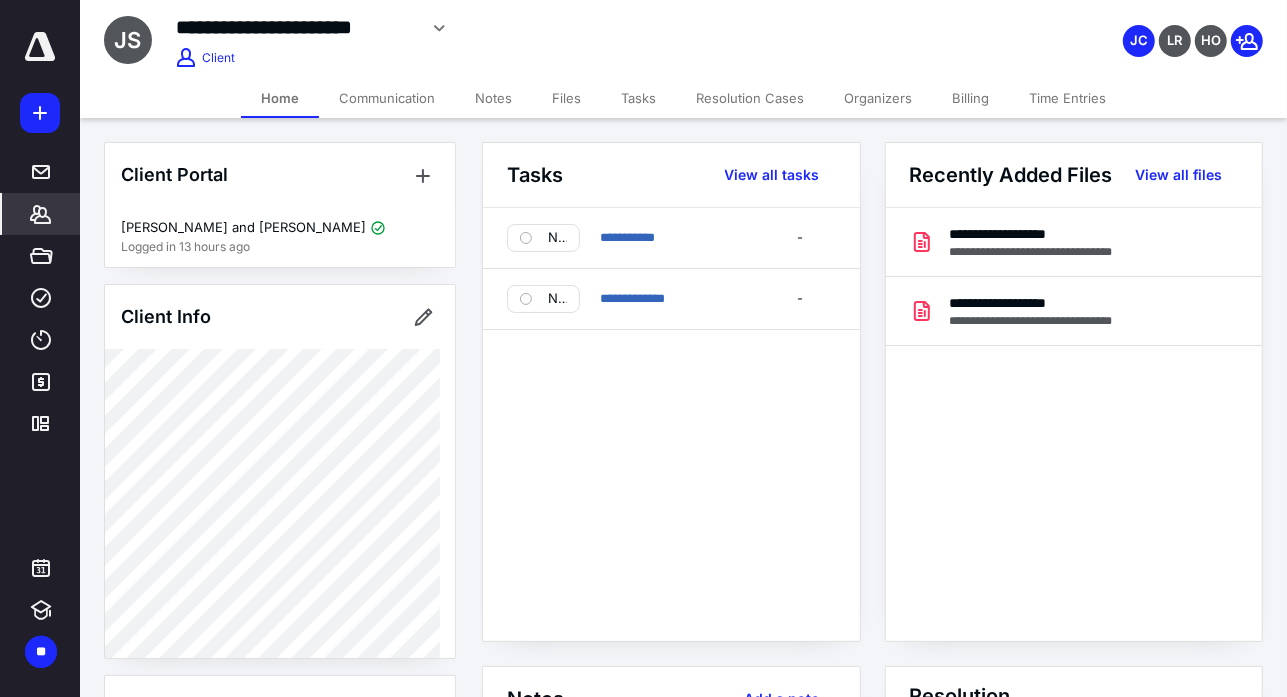 click on "Files" at bounding box center [566, 98] 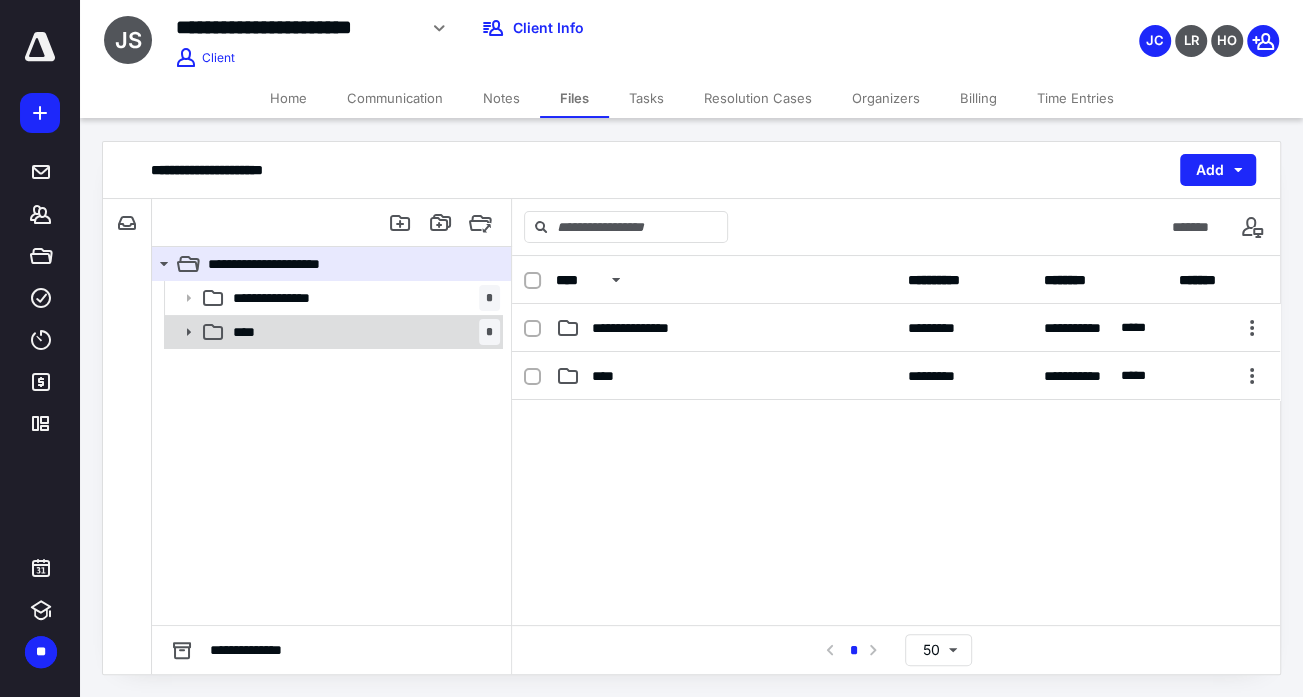 click on "**** *" at bounding box center (362, 332) 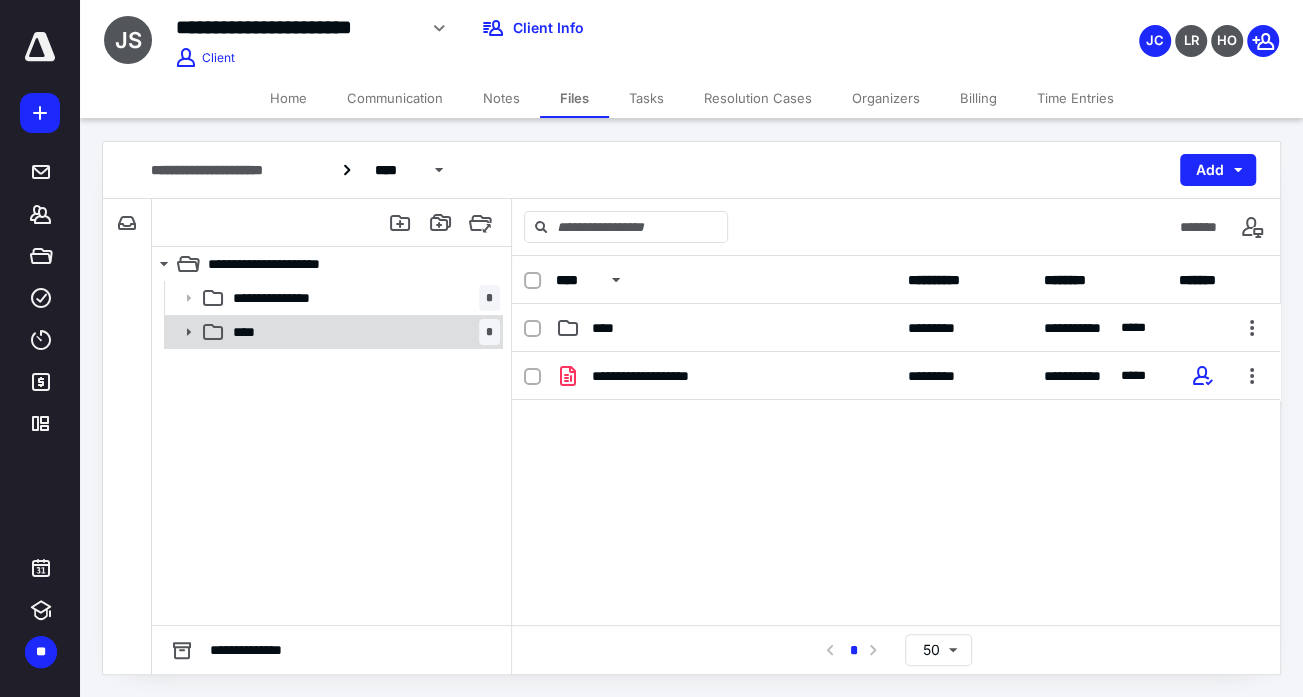 click on "**** *" at bounding box center (362, 332) 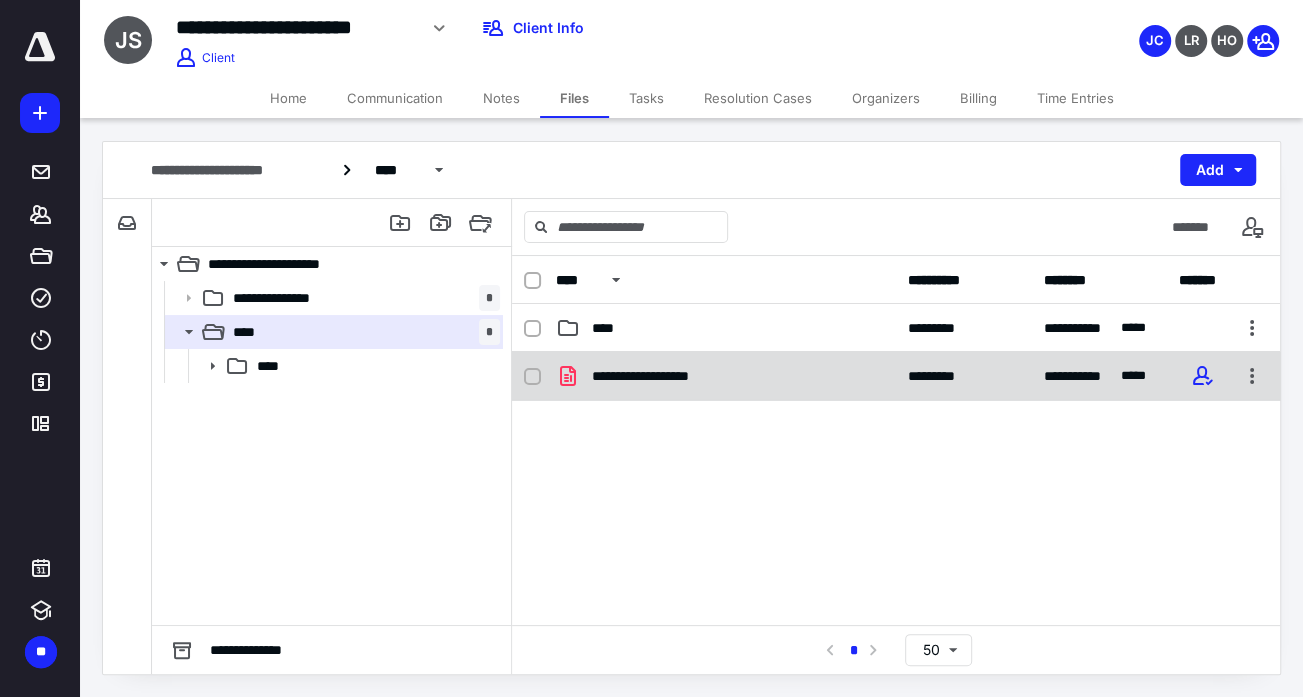 click on "**********" at bounding box center [726, 376] 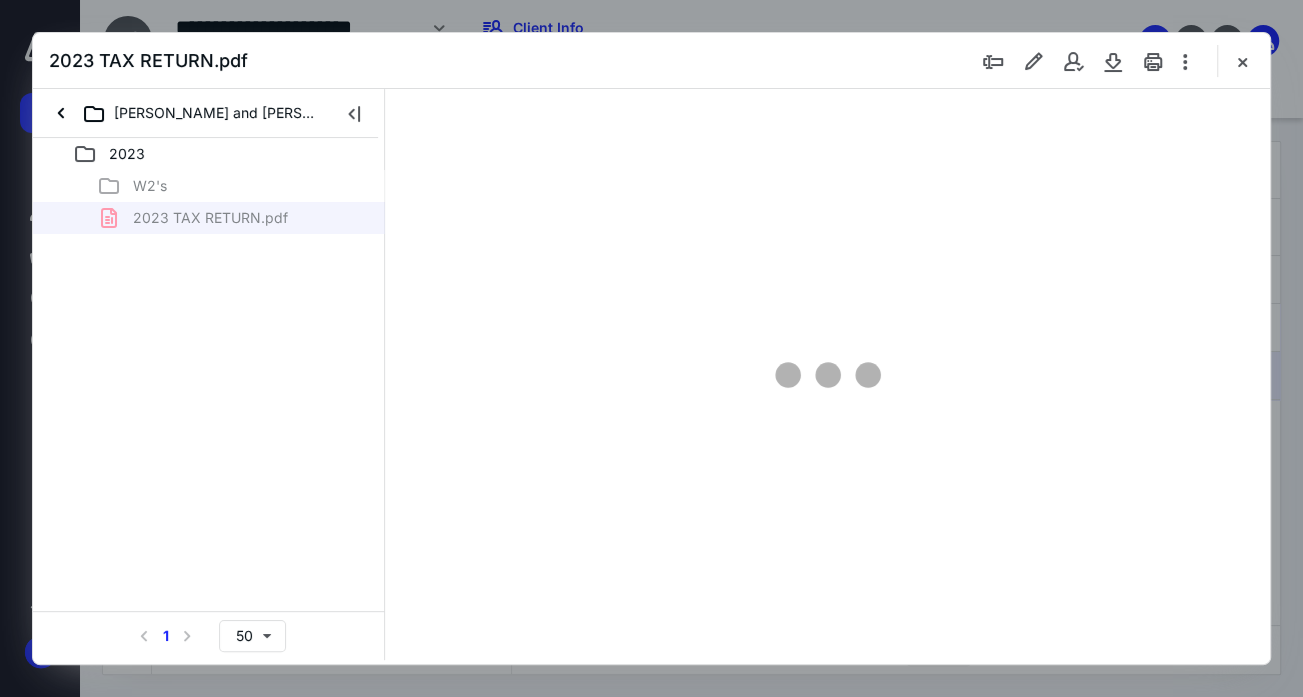scroll, scrollTop: 0, scrollLeft: 0, axis: both 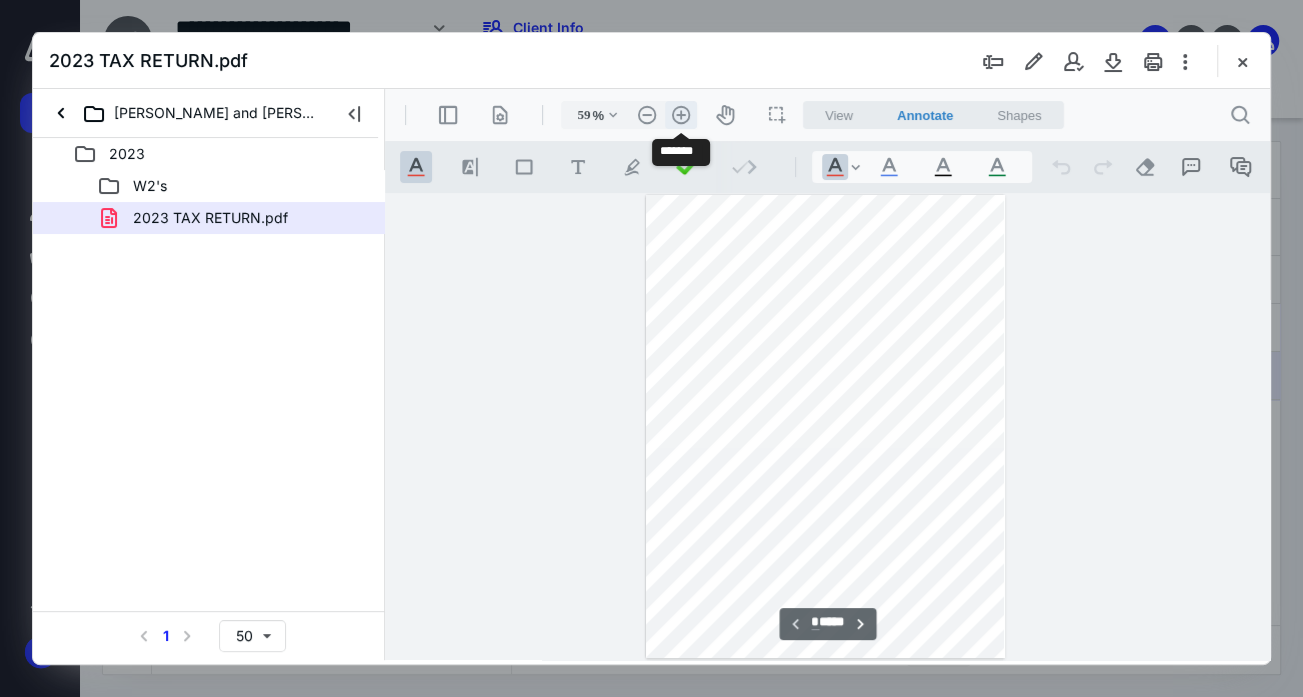 click on ".cls-1{fill:#abb0c4;} icon - header - zoom - in - line" at bounding box center (681, 115) 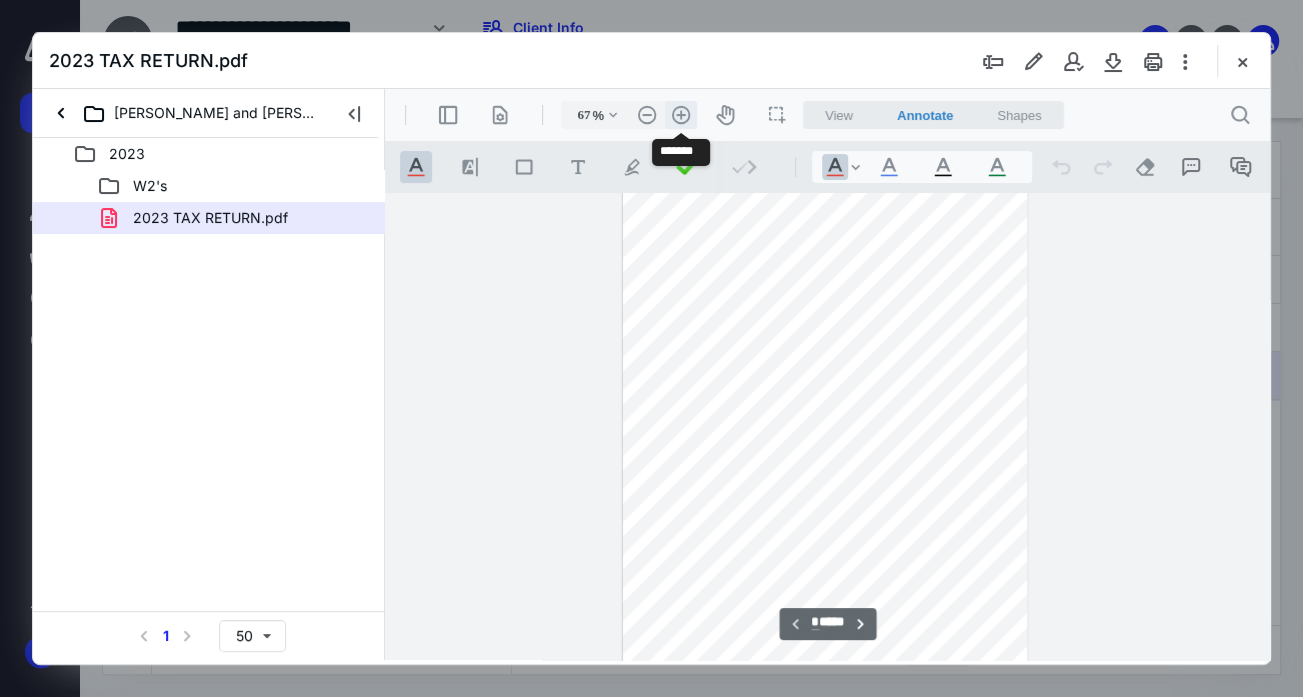 click on ".cls-1{fill:#abb0c4;} icon - header - zoom - in - line" at bounding box center [681, 115] 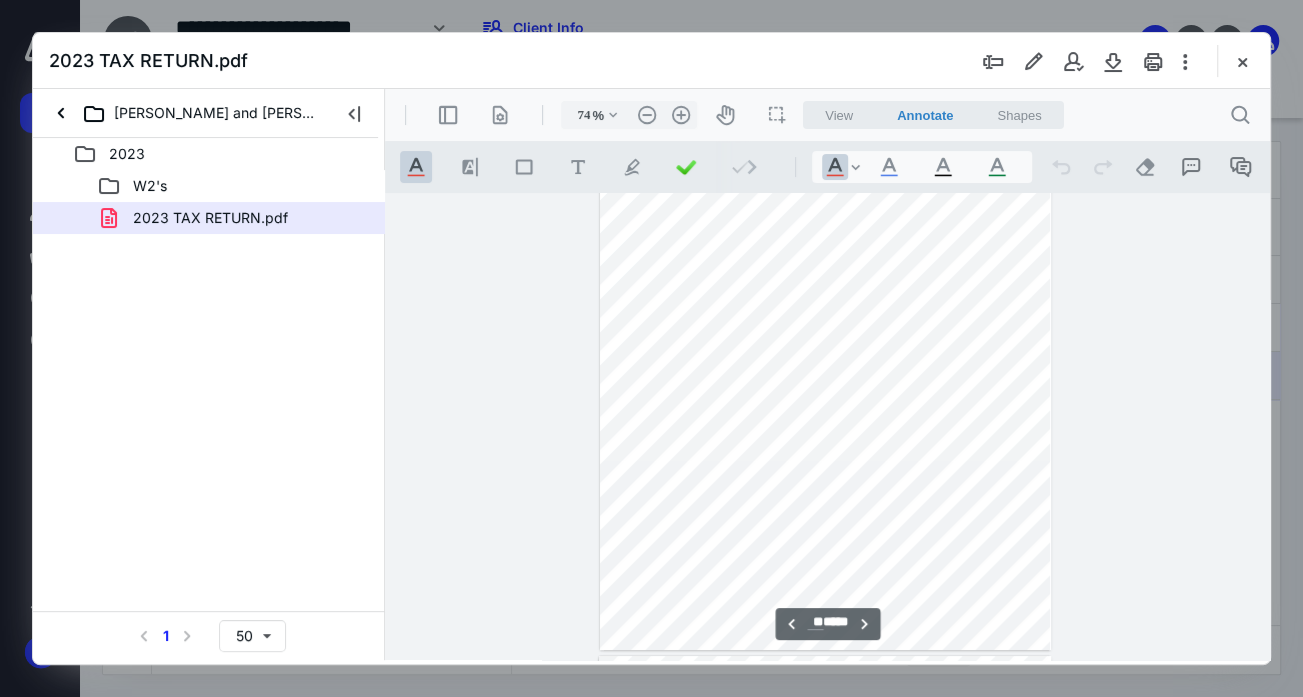 scroll, scrollTop: 14095, scrollLeft: 0, axis: vertical 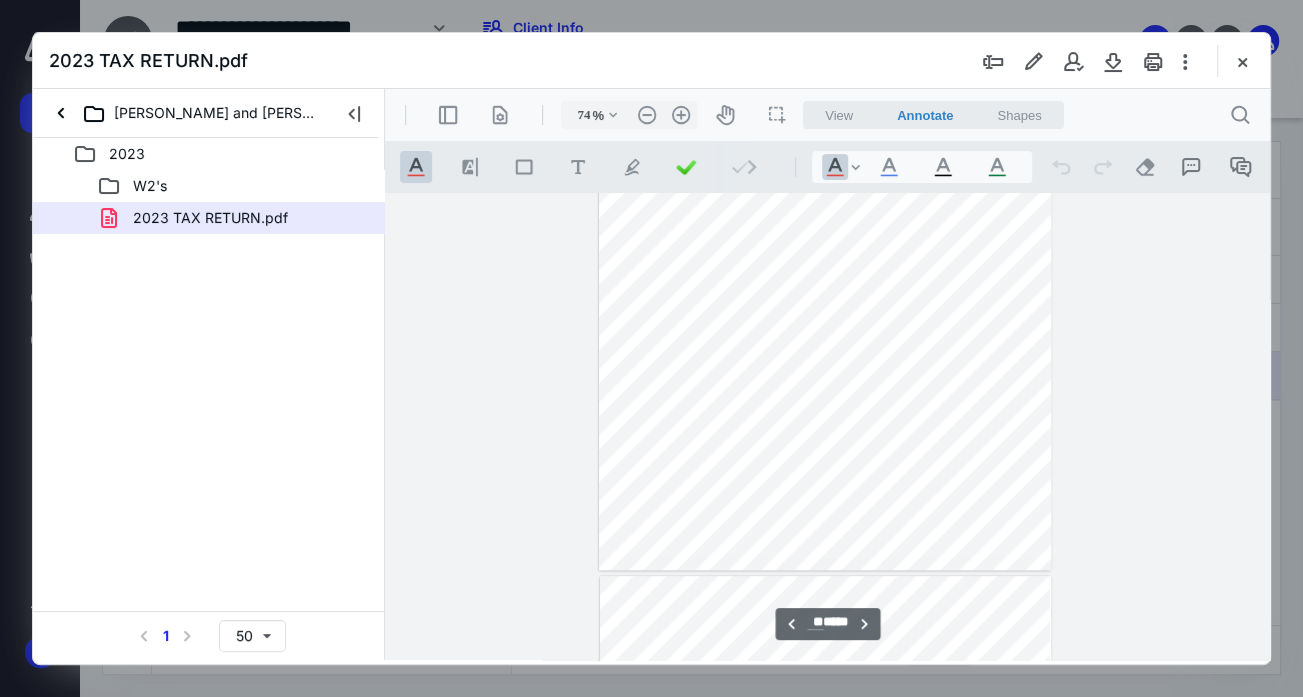 type on "**" 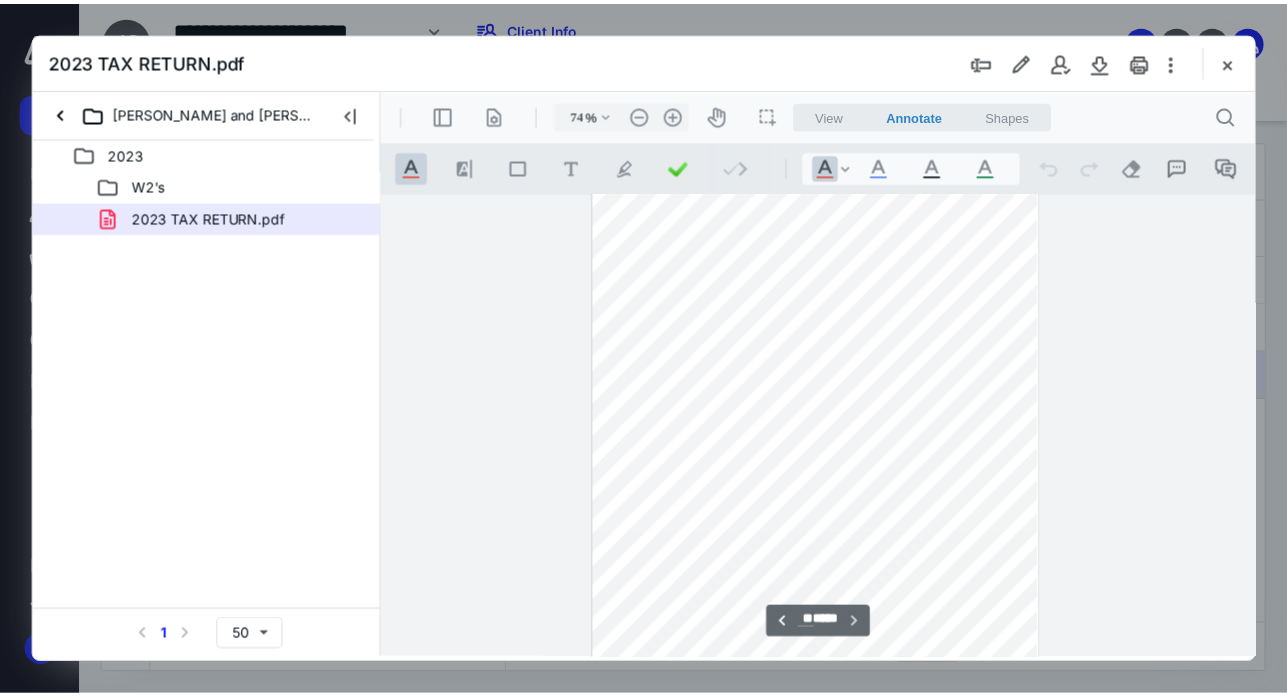 scroll, scrollTop: 15394, scrollLeft: 0, axis: vertical 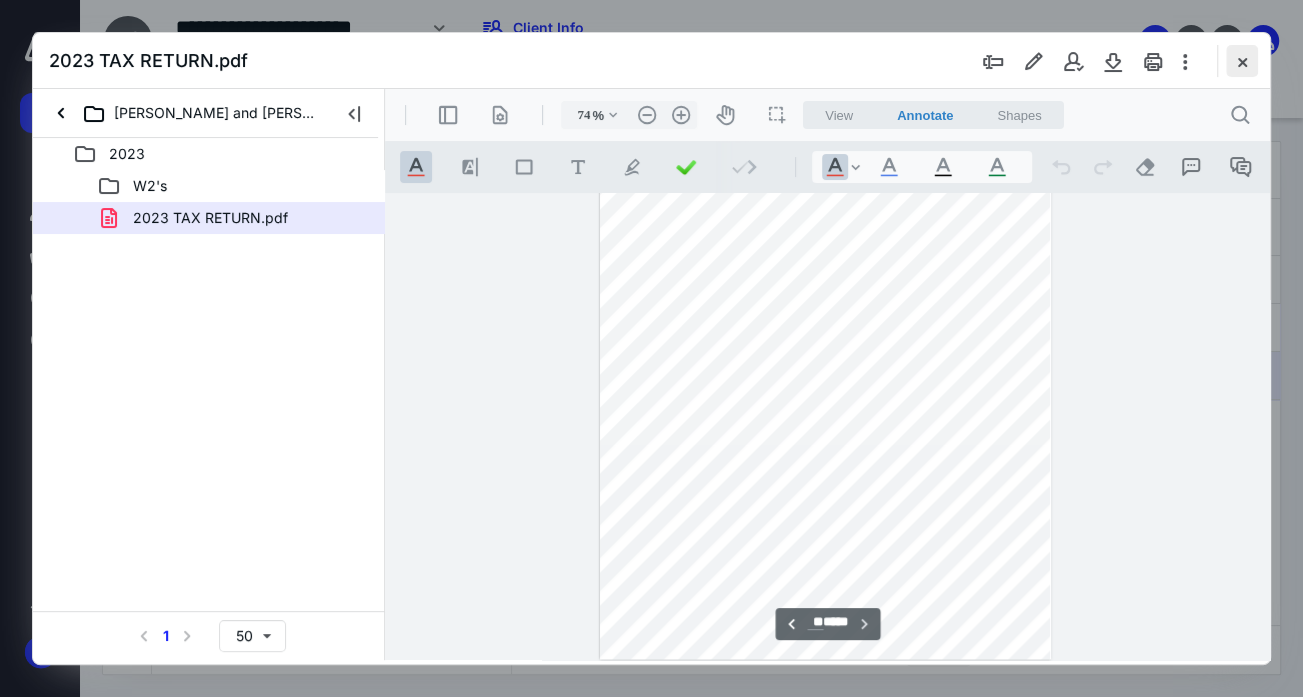 click at bounding box center (1242, 61) 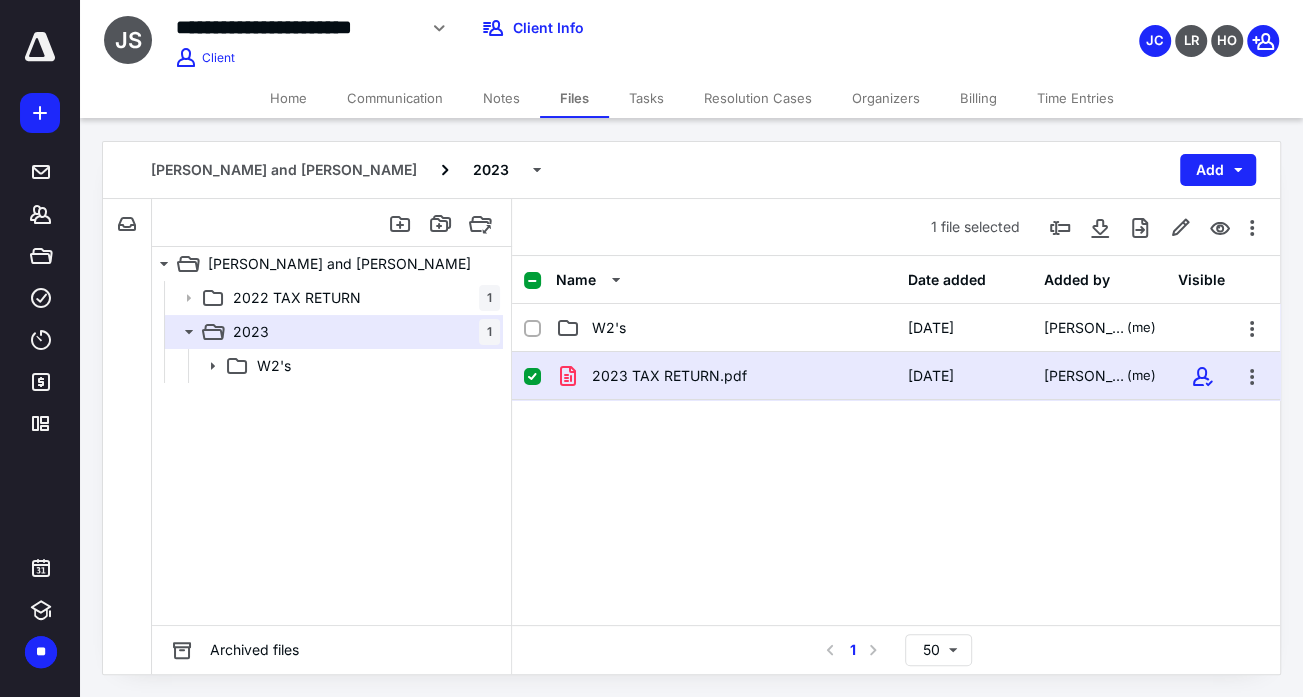 click at bounding box center [40, 47] 